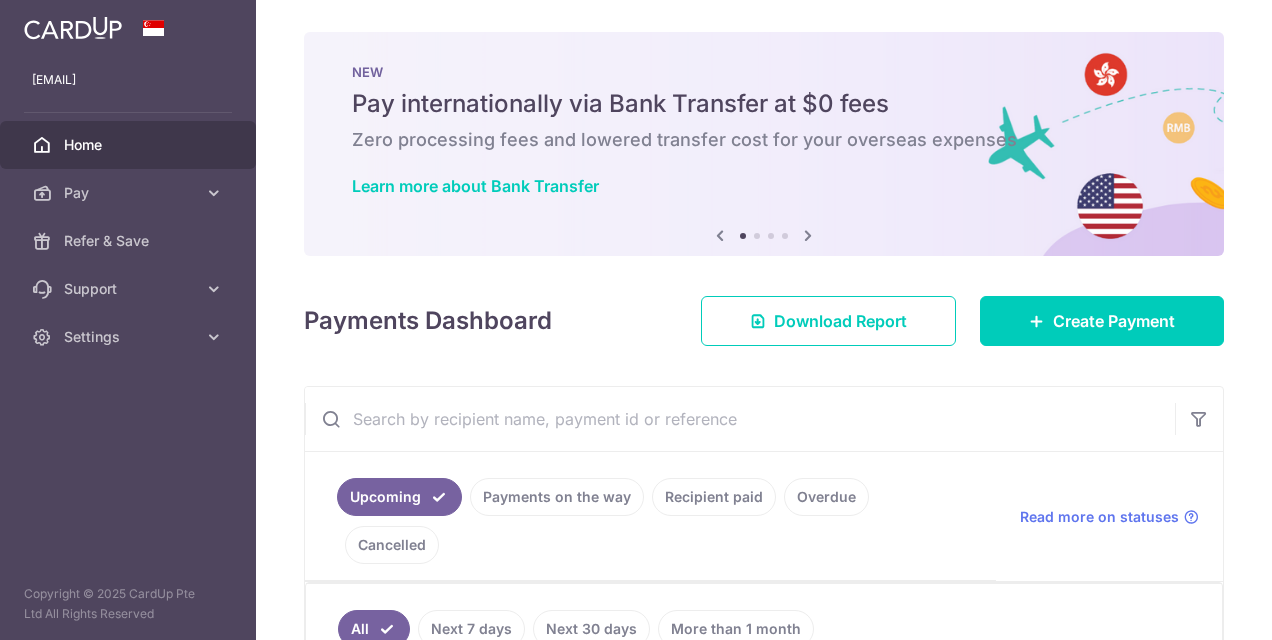 scroll, scrollTop: 0, scrollLeft: 0, axis: both 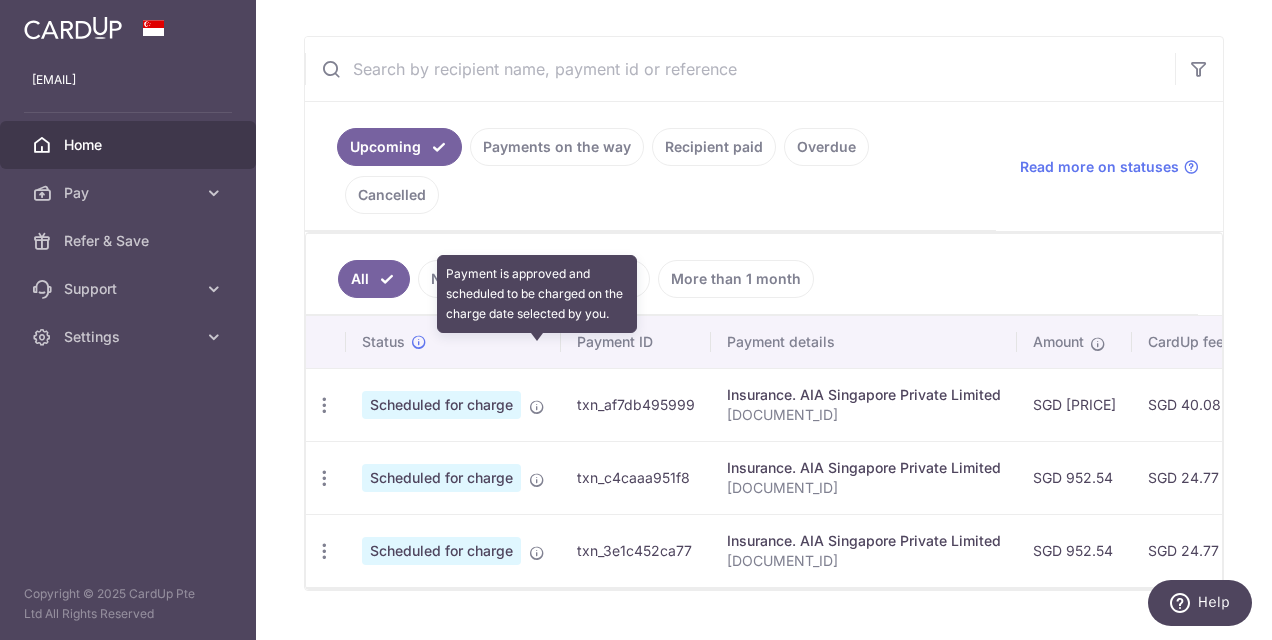 click at bounding box center (537, 407) 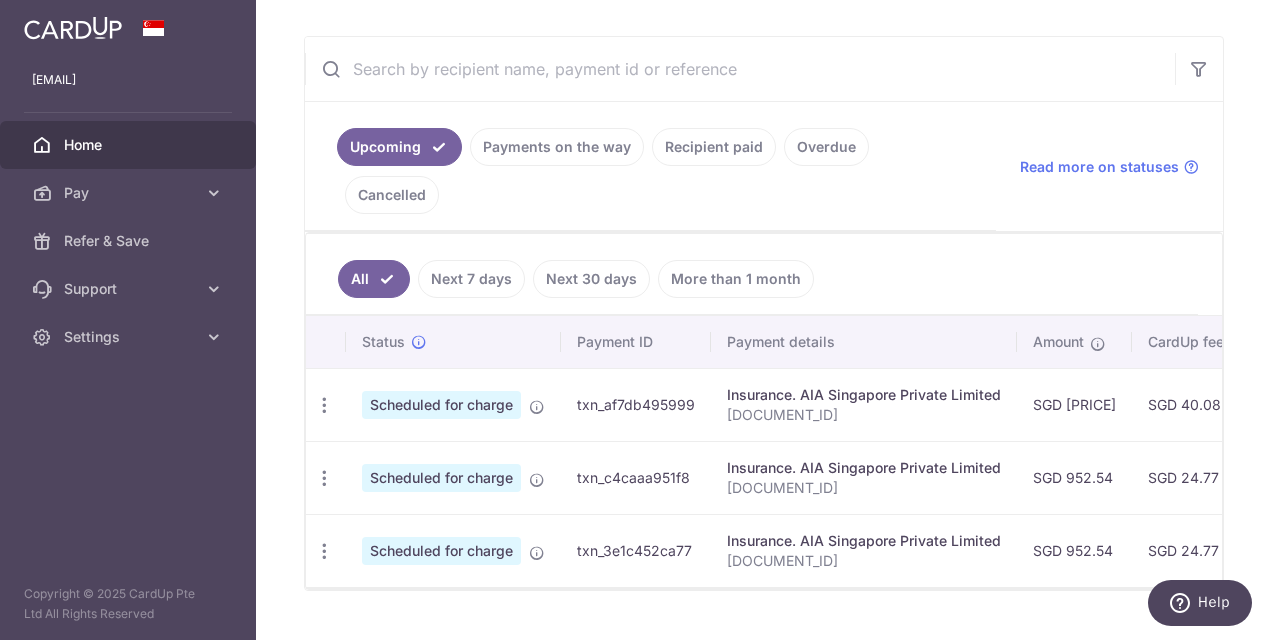 click on "Scheduled for charge" at bounding box center [441, 405] 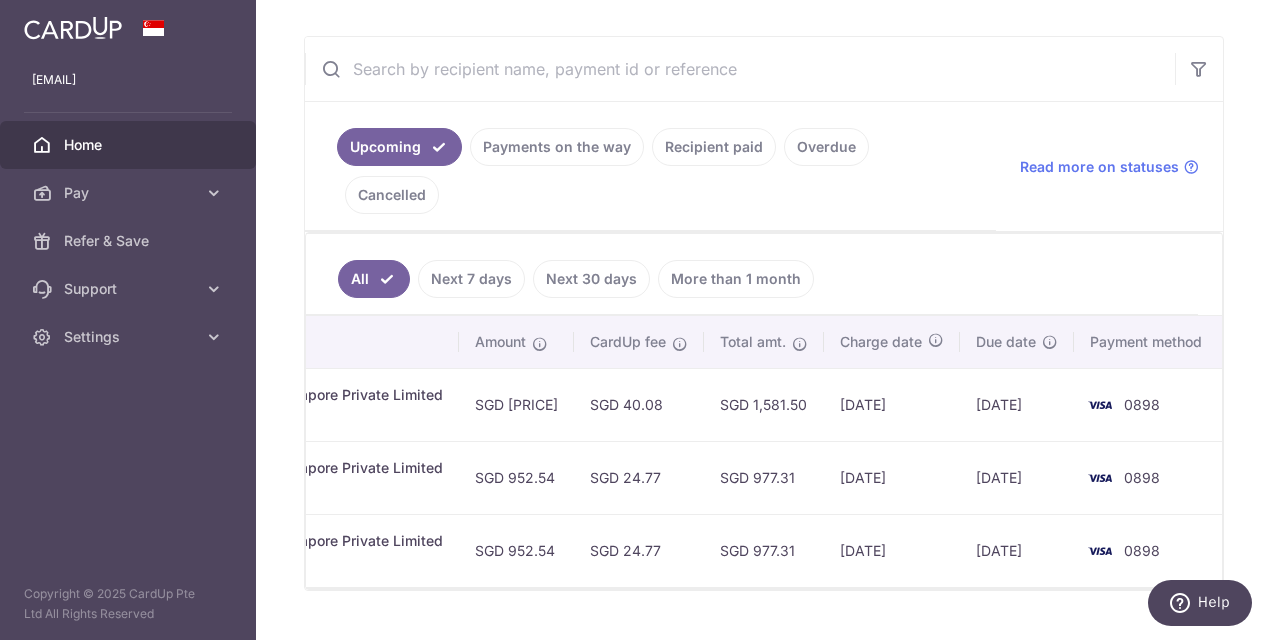 scroll, scrollTop: 0, scrollLeft: 573, axis: horizontal 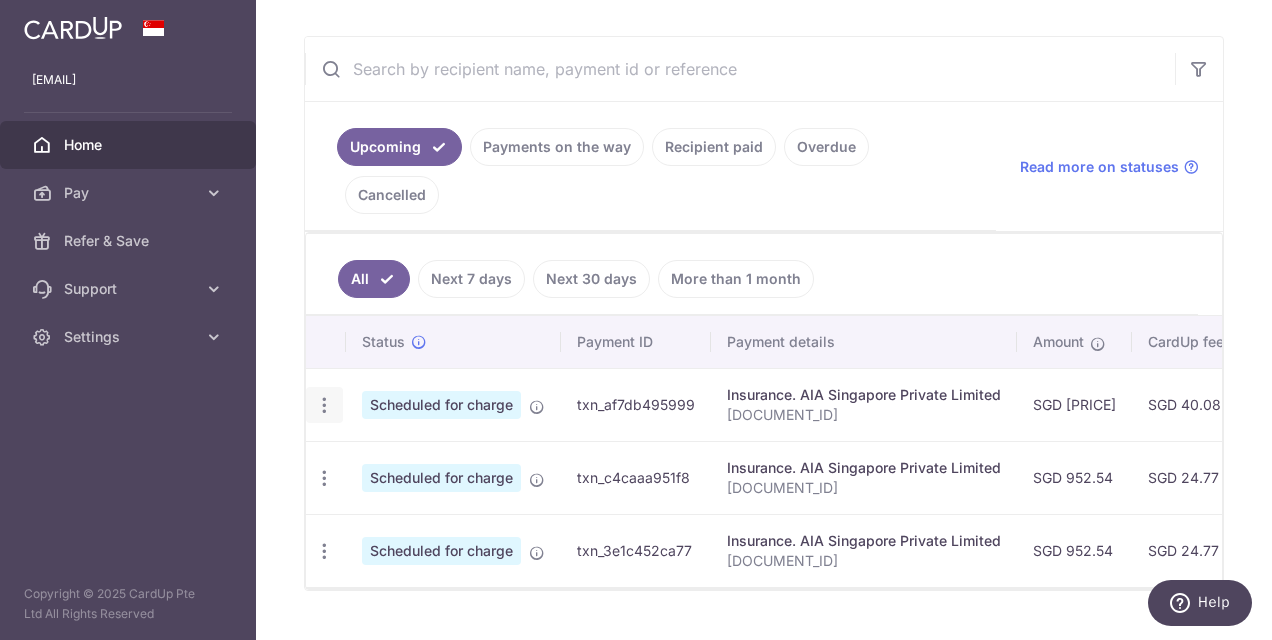 click at bounding box center (324, 405) 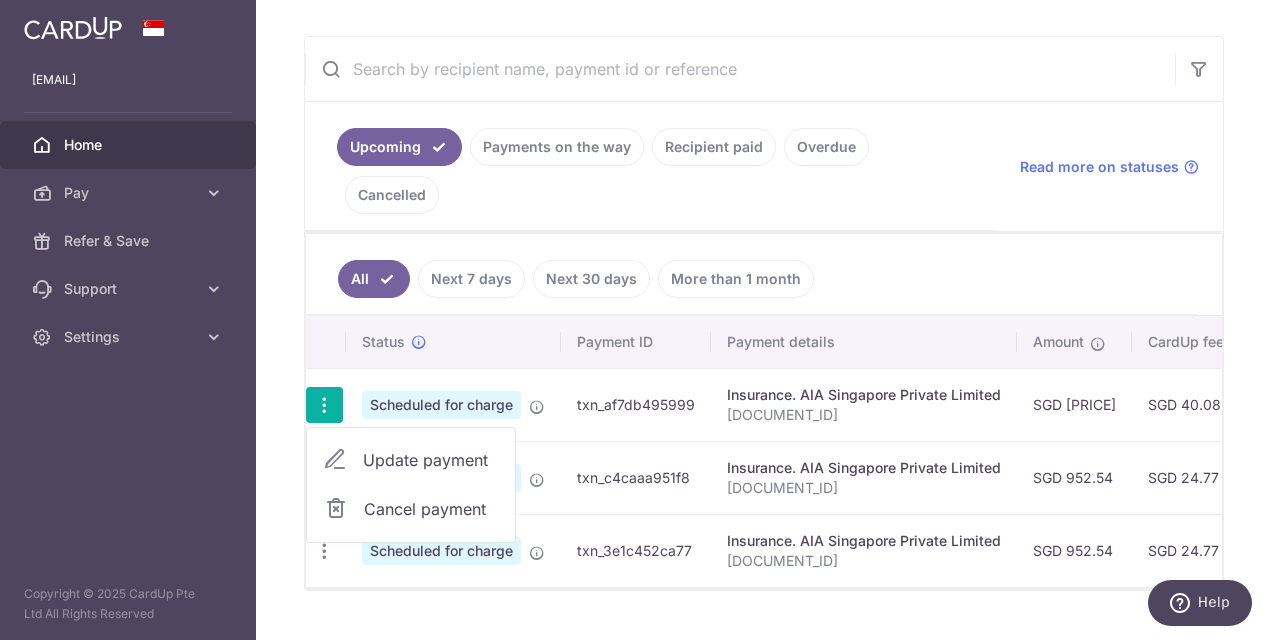 click on "Update payment" at bounding box center [431, 460] 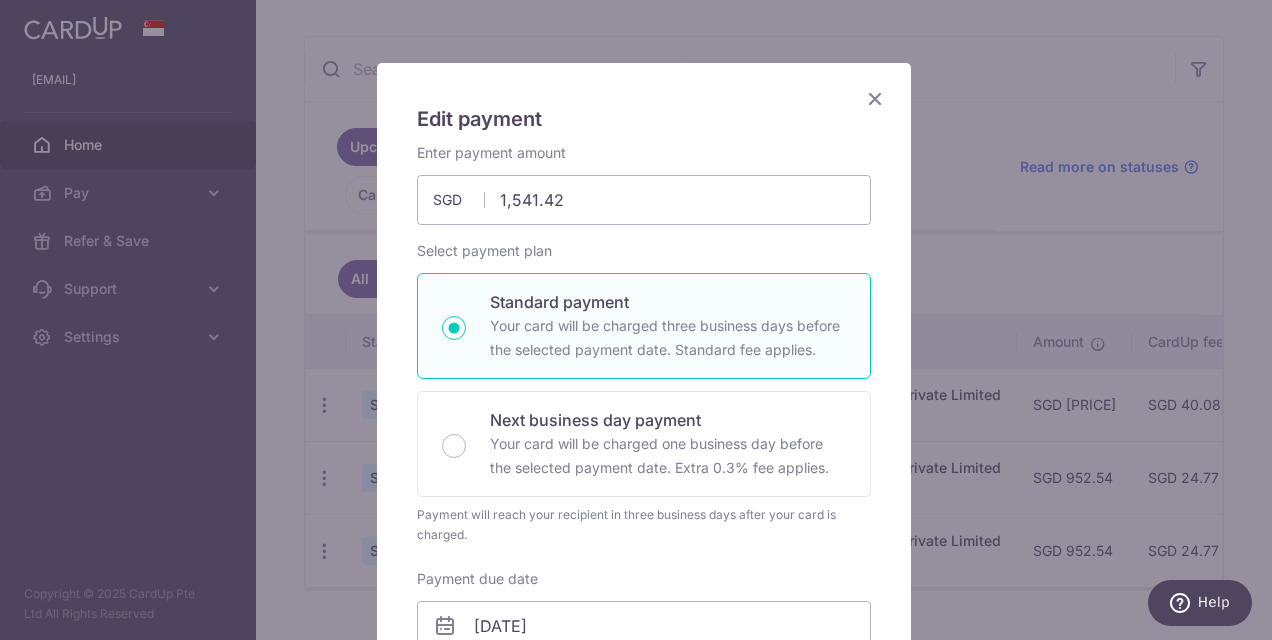 scroll, scrollTop: 0, scrollLeft: 0, axis: both 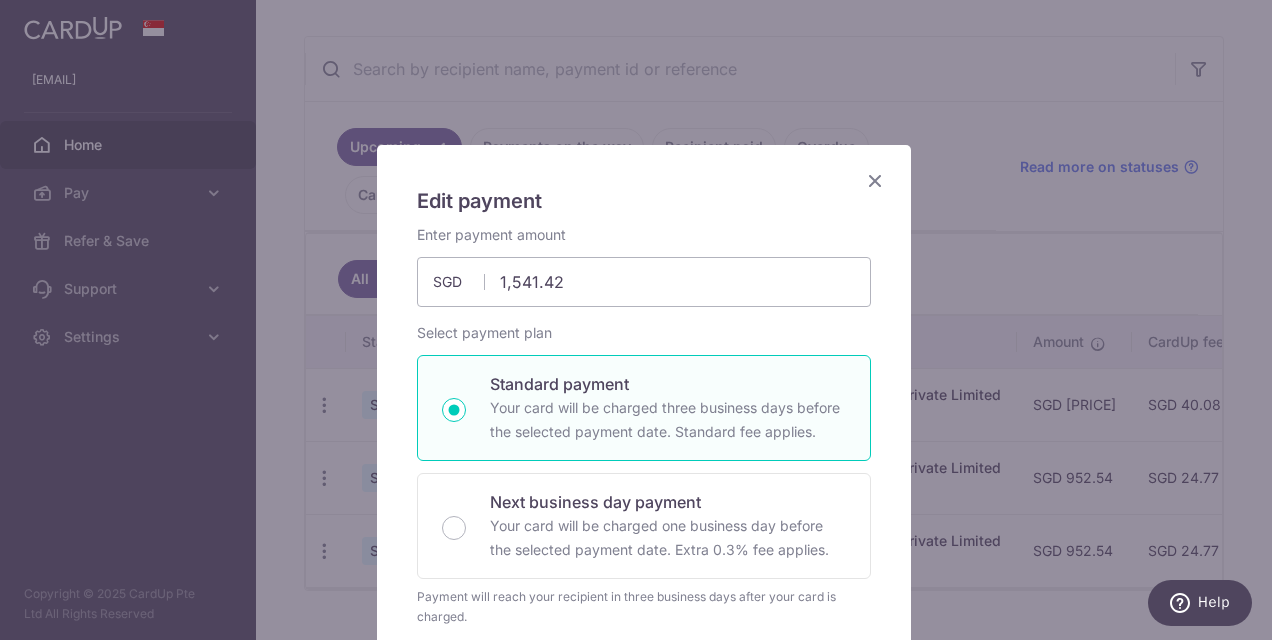 click at bounding box center [875, 180] 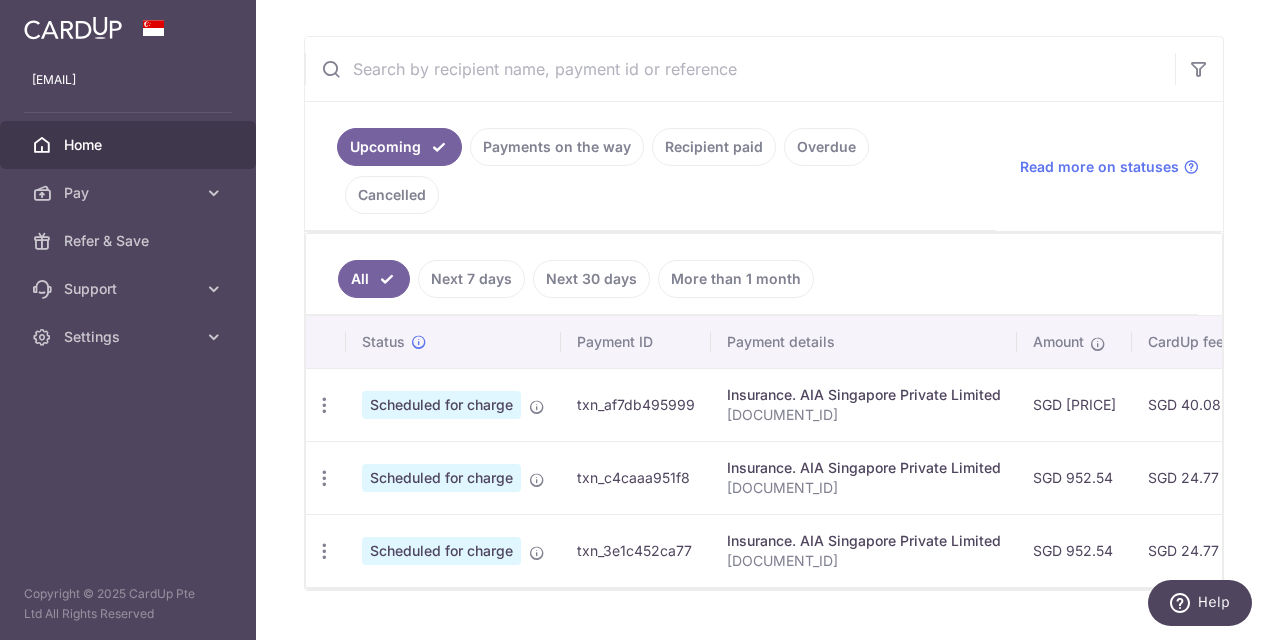 scroll, scrollTop: 250, scrollLeft: 0, axis: vertical 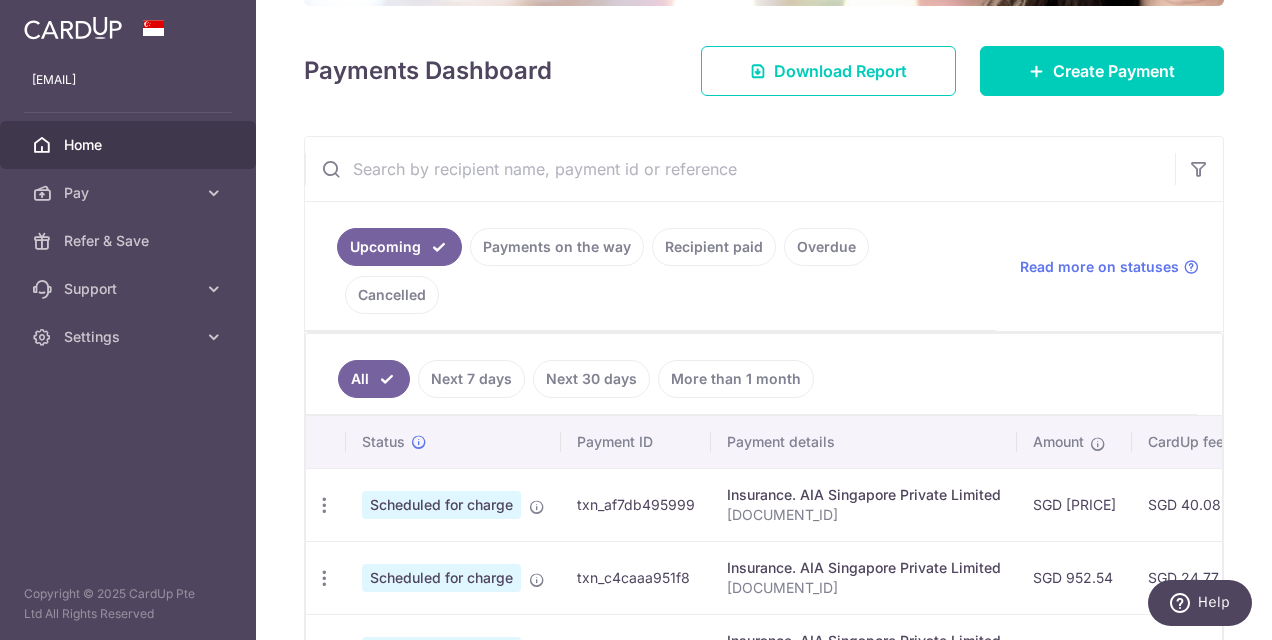 click on "Home" at bounding box center (128, 145) 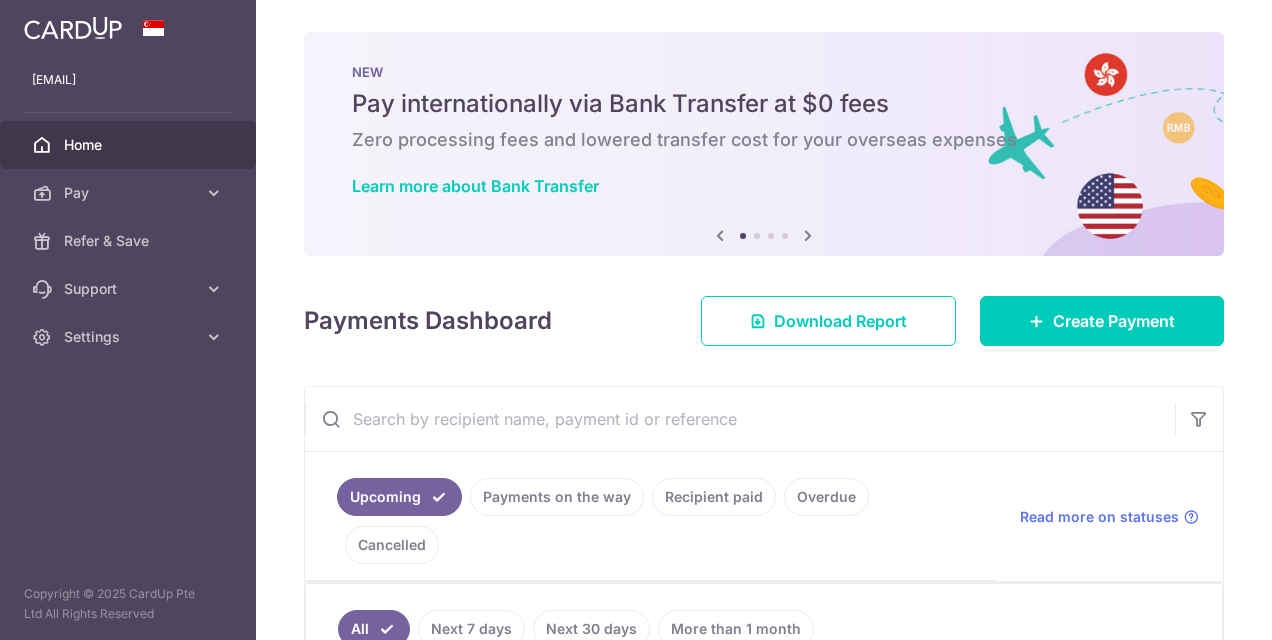 scroll, scrollTop: 0, scrollLeft: 0, axis: both 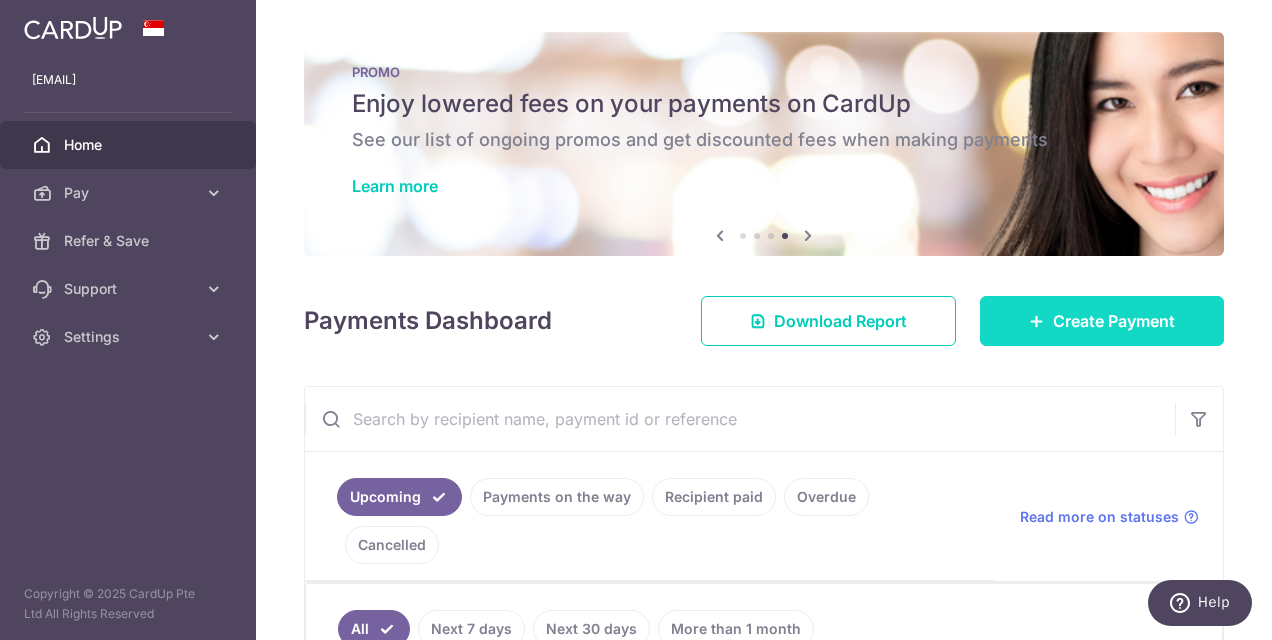 click on "Create Payment" at bounding box center (1102, 321) 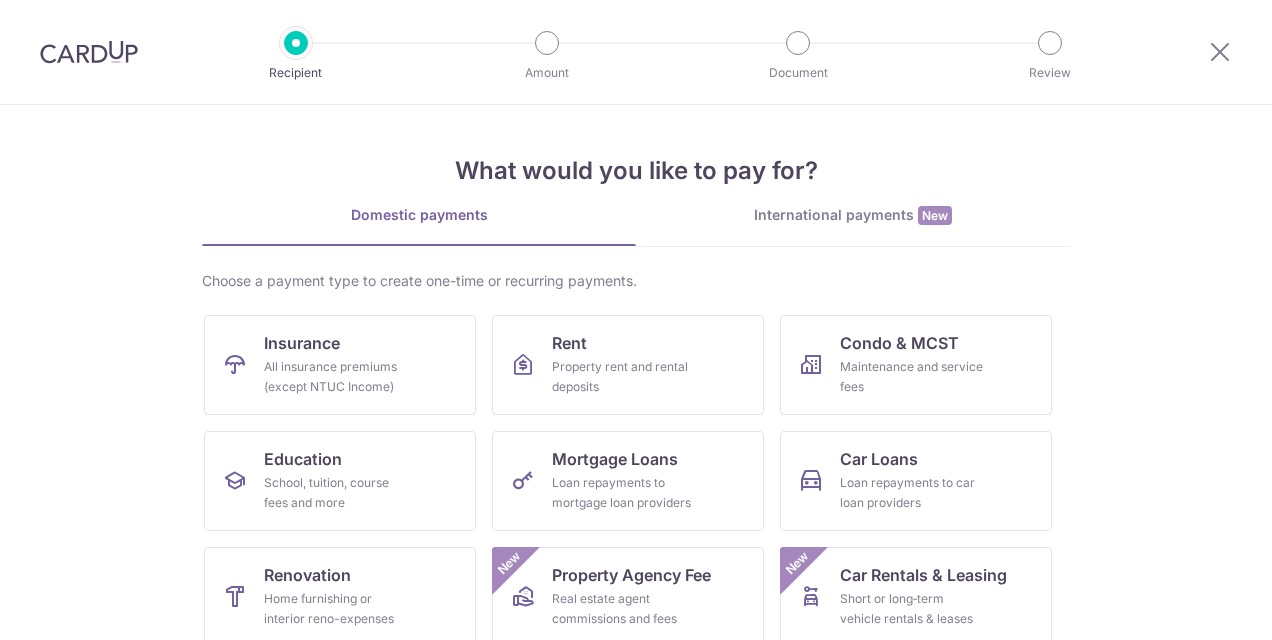 scroll, scrollTop: 0, scrollLeft: 0, axis: both 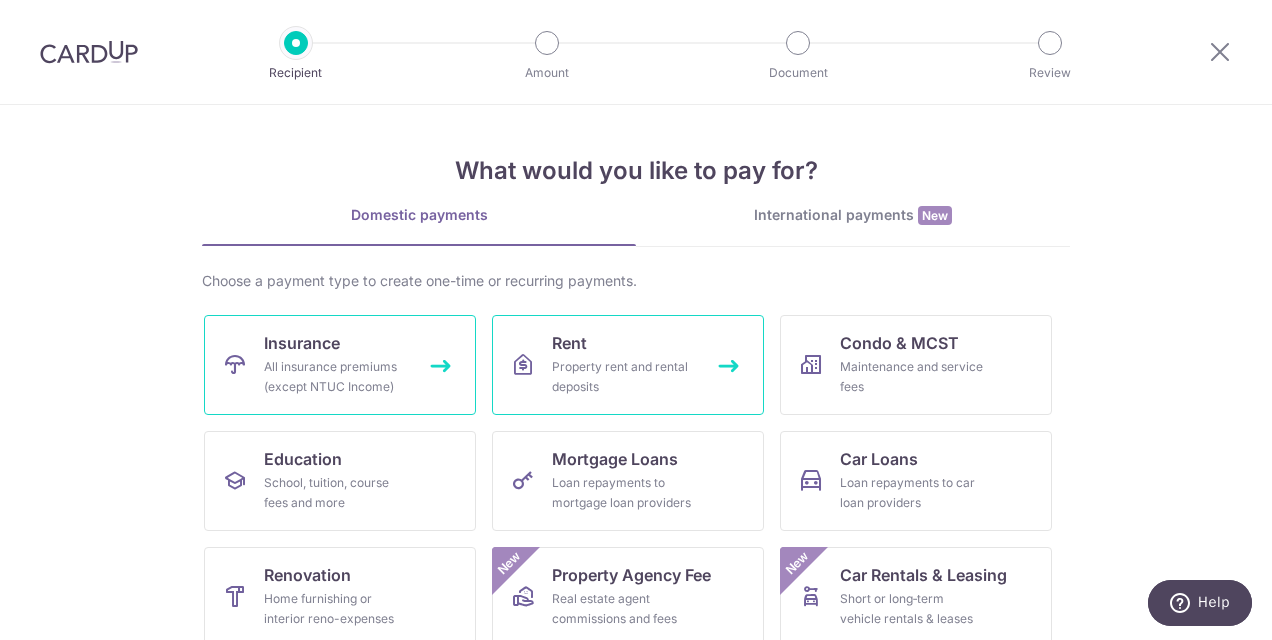click on "All insurance premiums (except NTUC Income)" at bounding box center [336, 377] 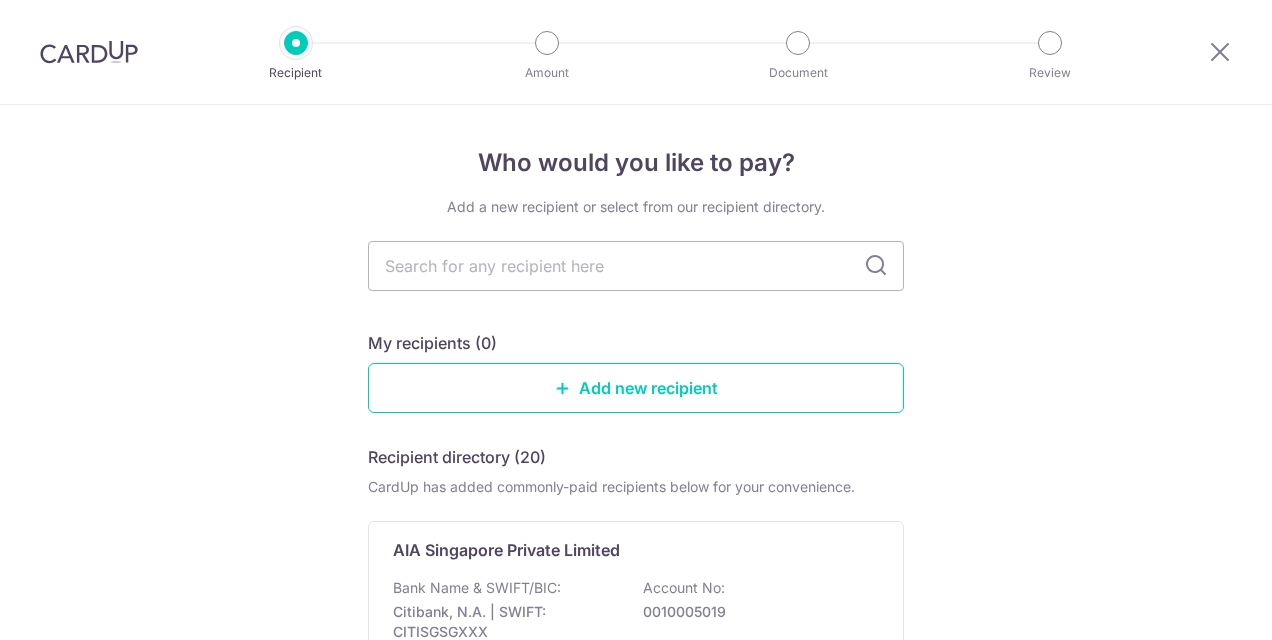 scroll, scrollTop: 0, scrollLeft: 0, axis: both 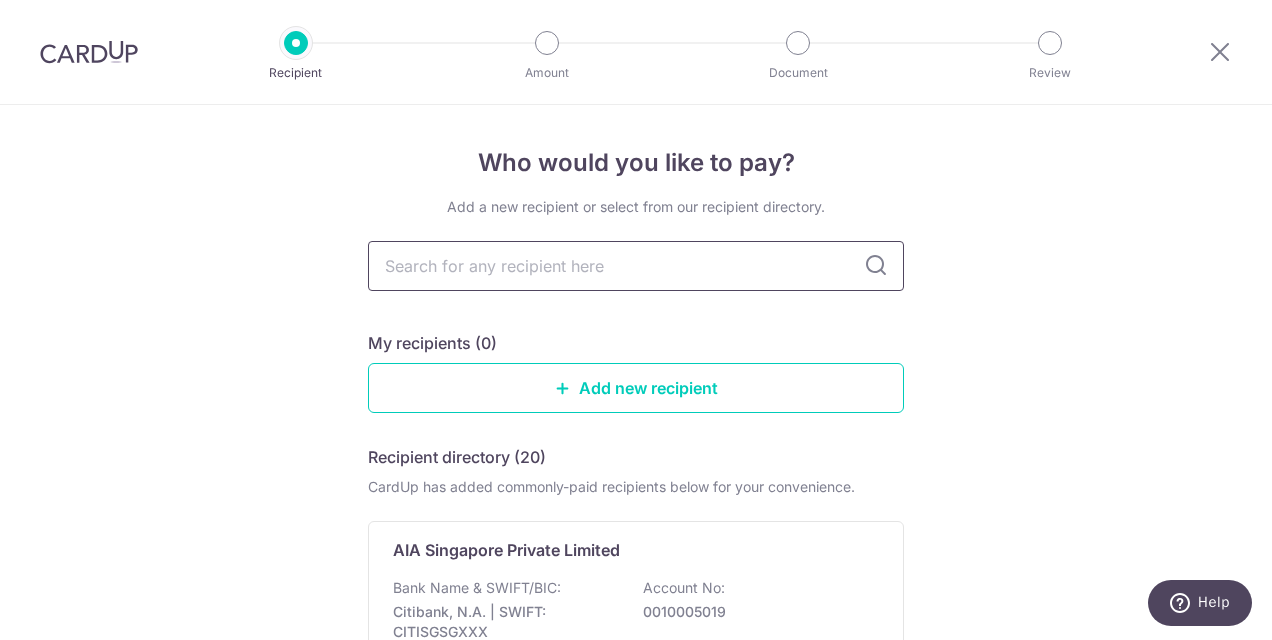 click at bounding box center (636, 266) 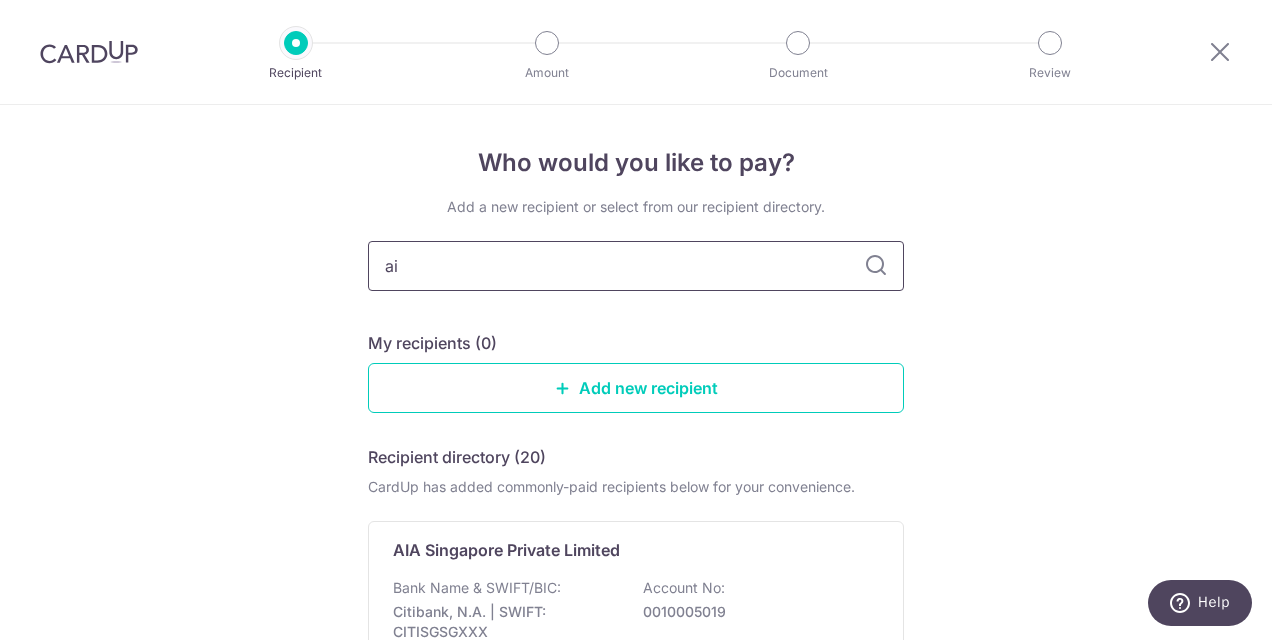 type on "aia" 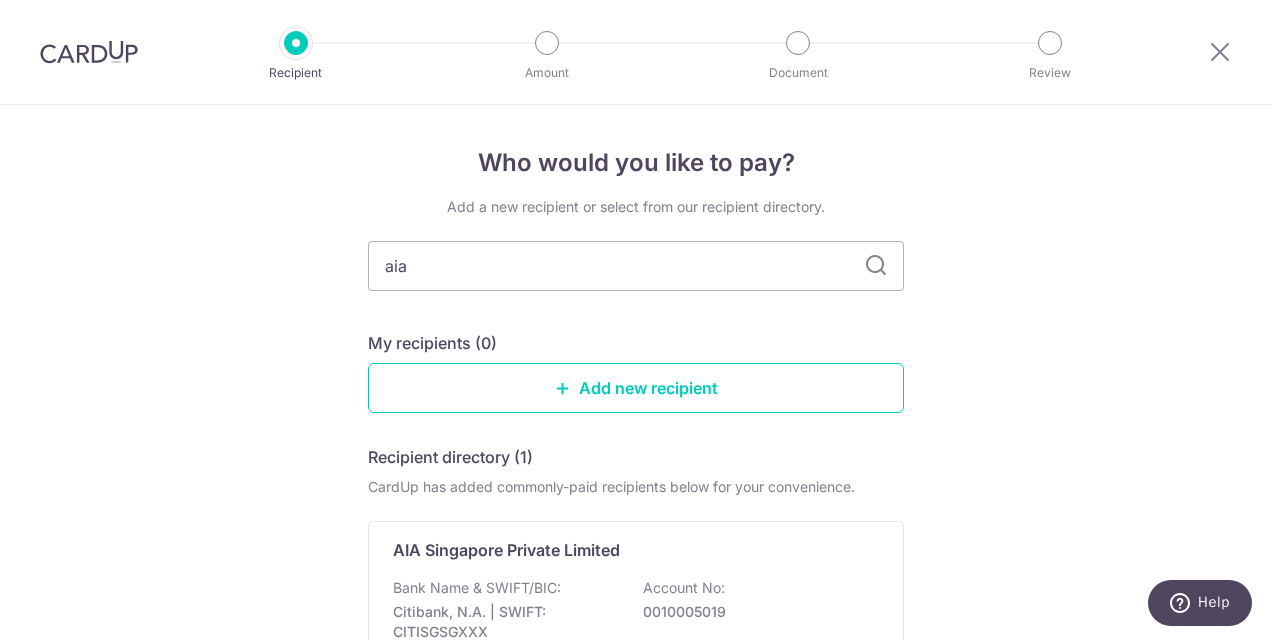 click at bounding box center (876, 266) 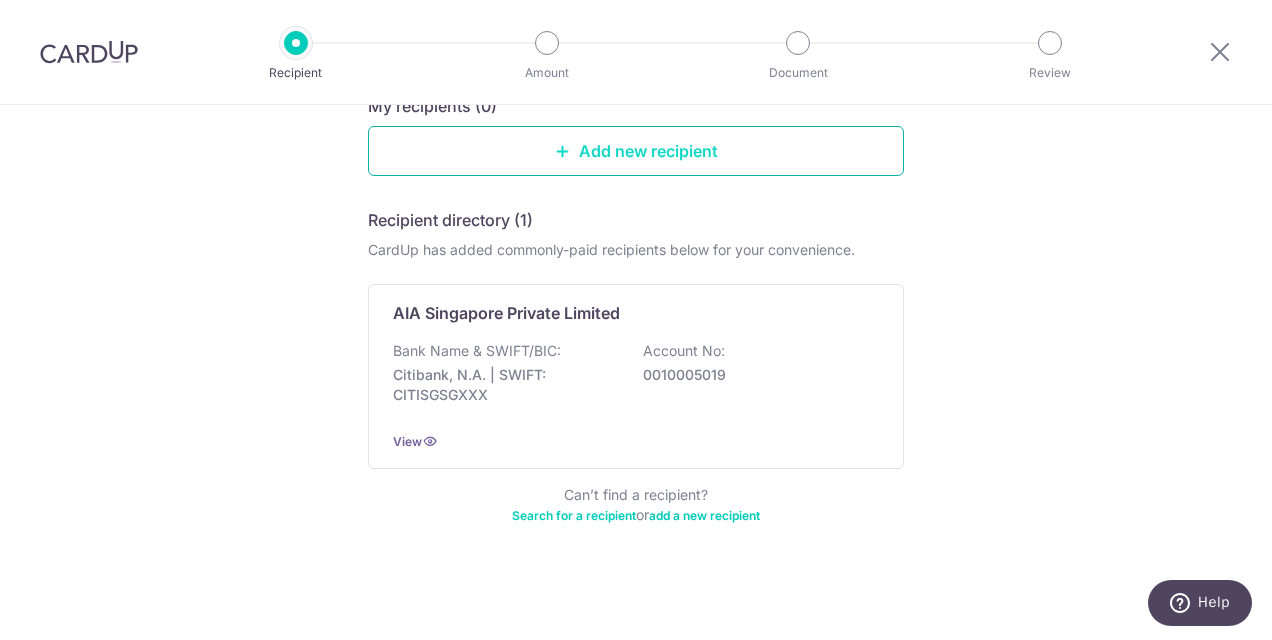 scroll, scrollTop: 238, scrollLeft: 0, axis: vertical 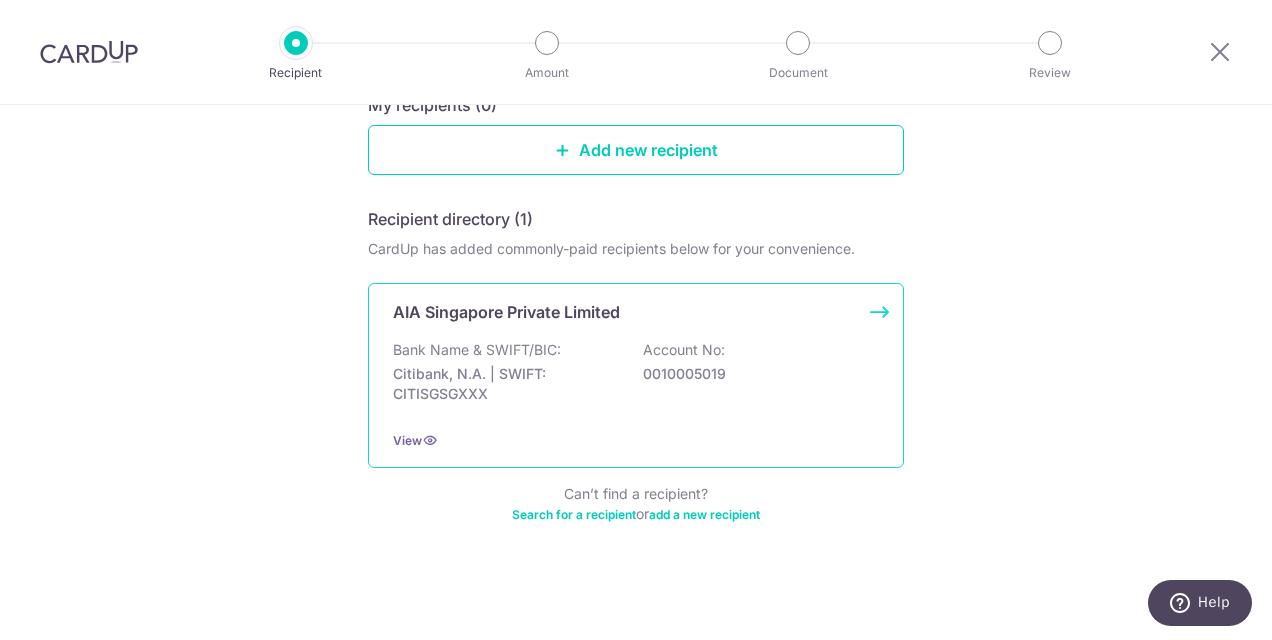 click on "AIA Singapore Private Limited" at bounding box center (636, 312) 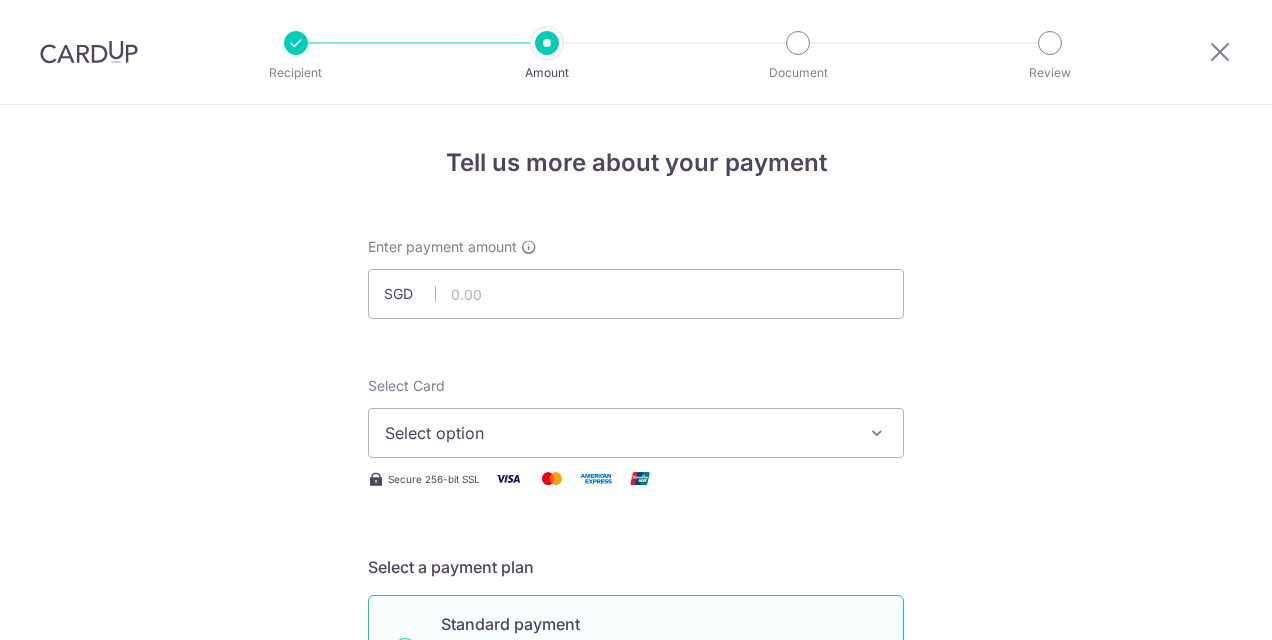 scroll, scrollTop: 0, scrollLeft: 0, axis: both 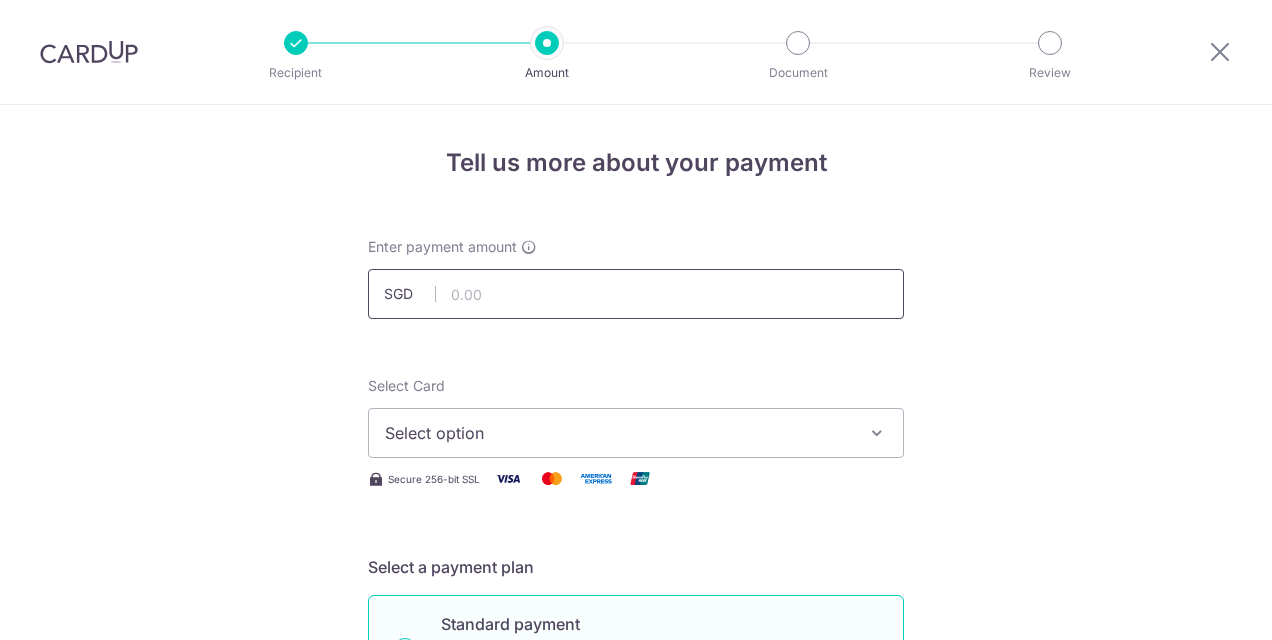 click at bounding box center (636, 294) 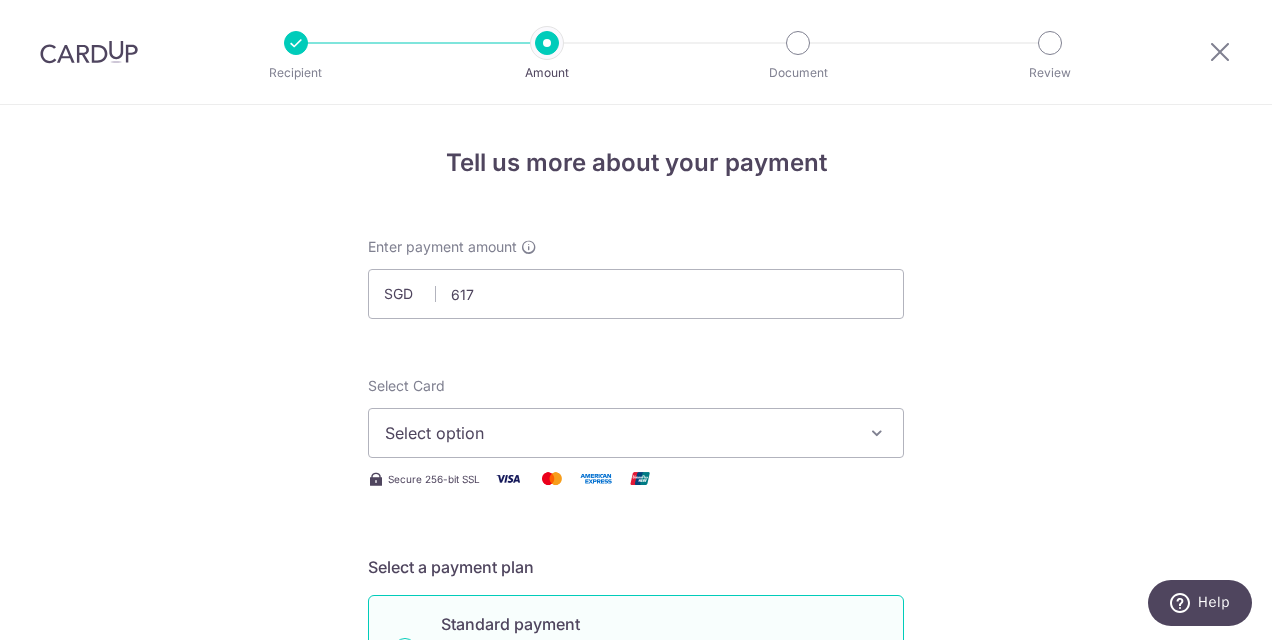 type on "617.00" 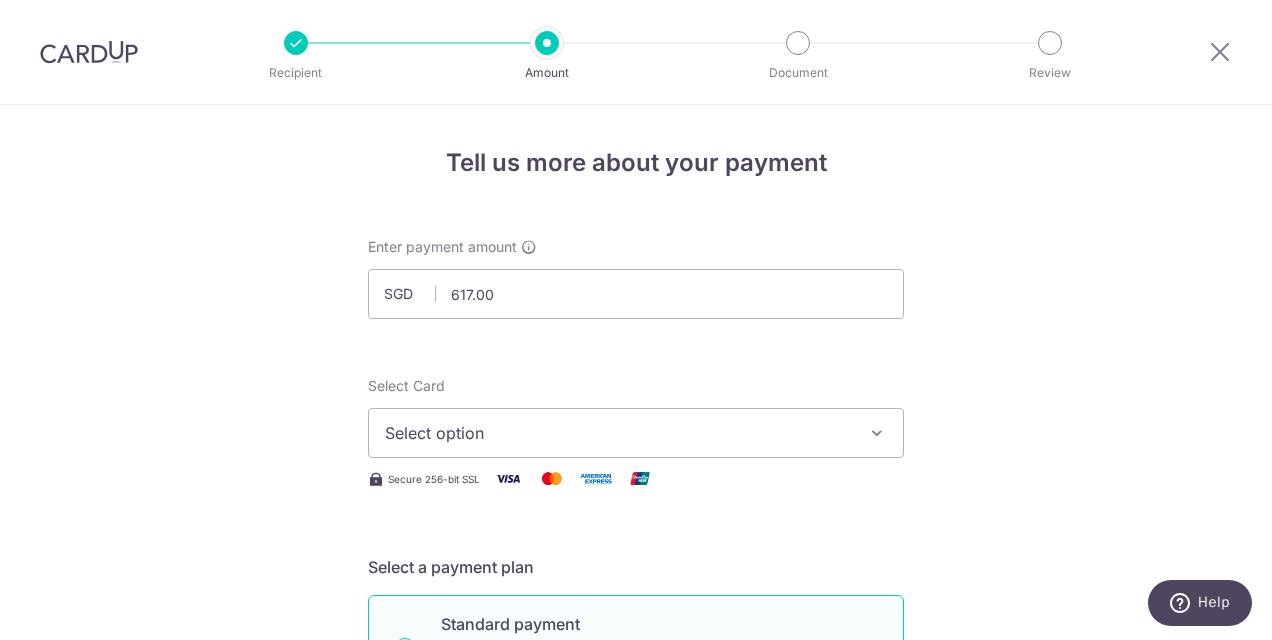 click on "Tell us more about your payment
Enter payment amount
SGD
617.00
617.00
Select Card
Select option
Add credit card
Your Cards
**** 2811
**** 0898
Secure 256-bit SSL
Text
New card details
Card" at bounding box center (636, 1009) 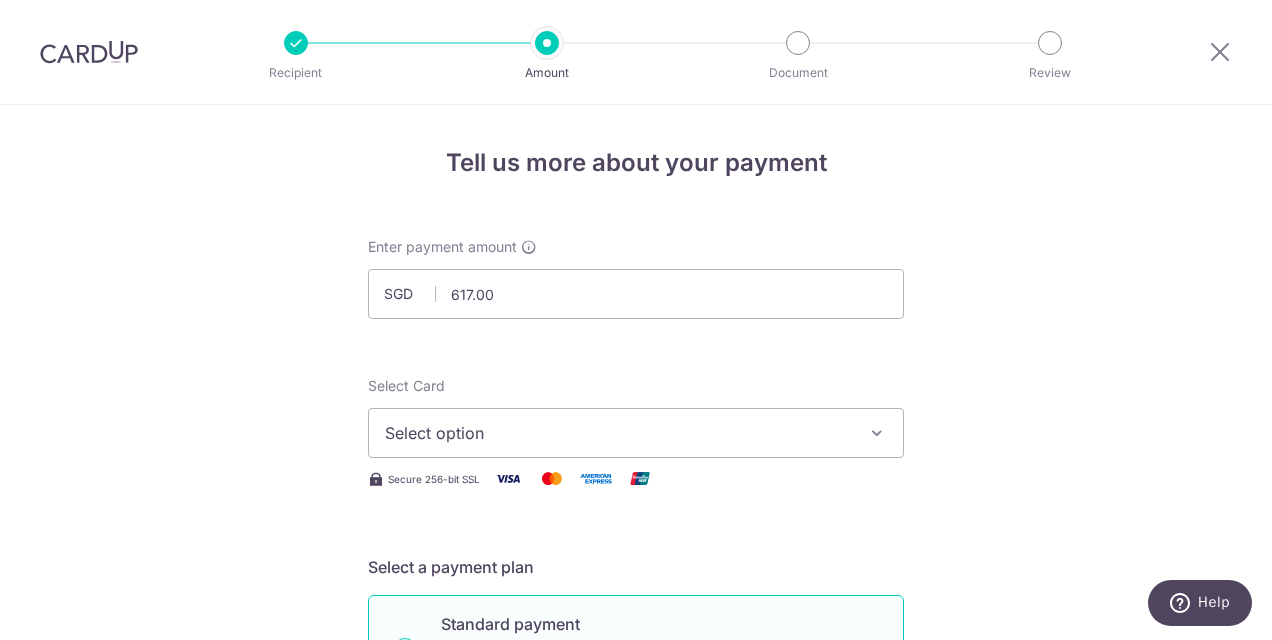 click on "Select option" at bounding box center [636, 433] 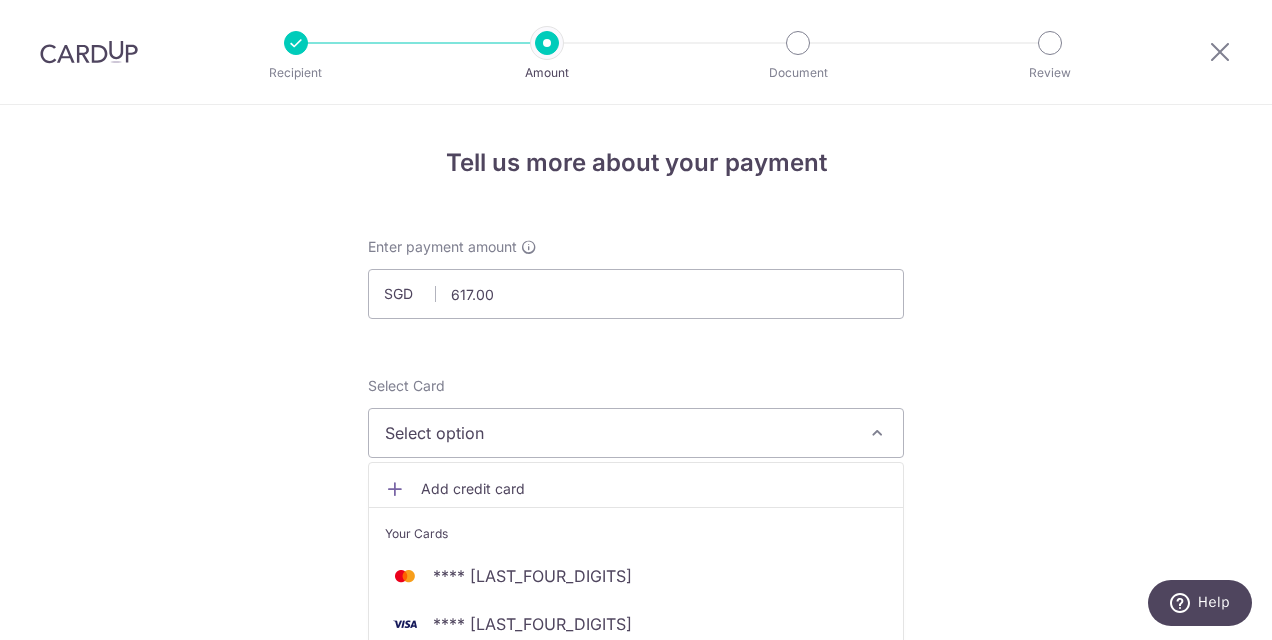 scroll, scrollTop: 200, scrollLeft: 0, axis: vertical 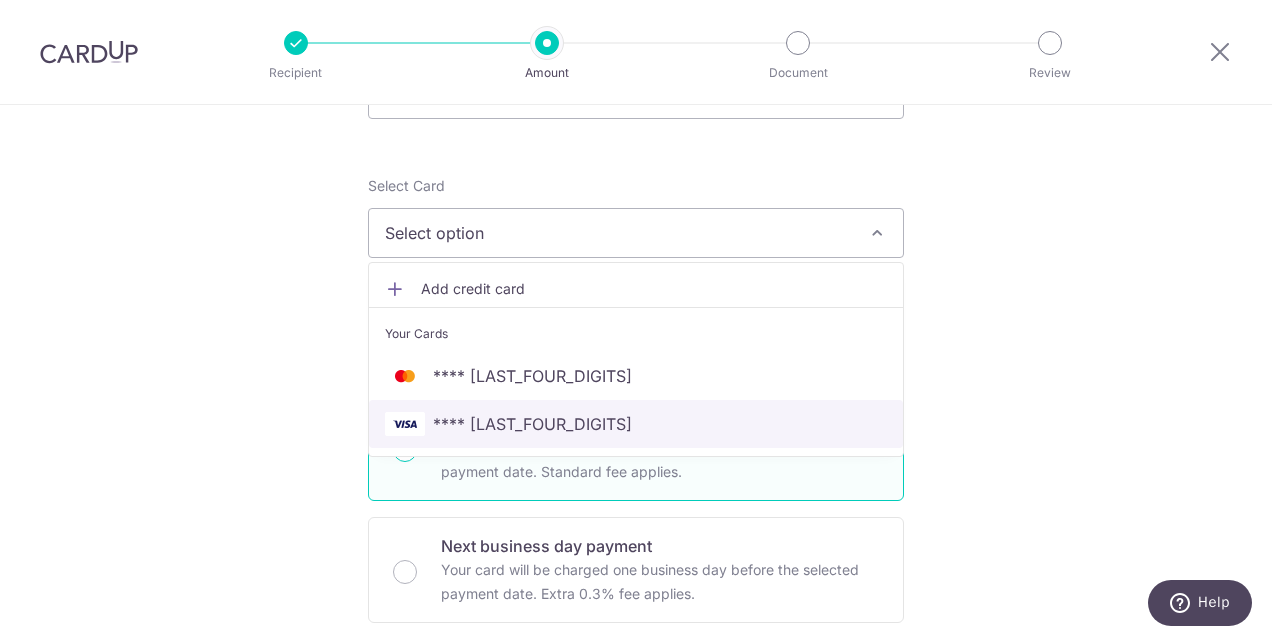 click on "**** 0898" at bounding box center [532, 424] 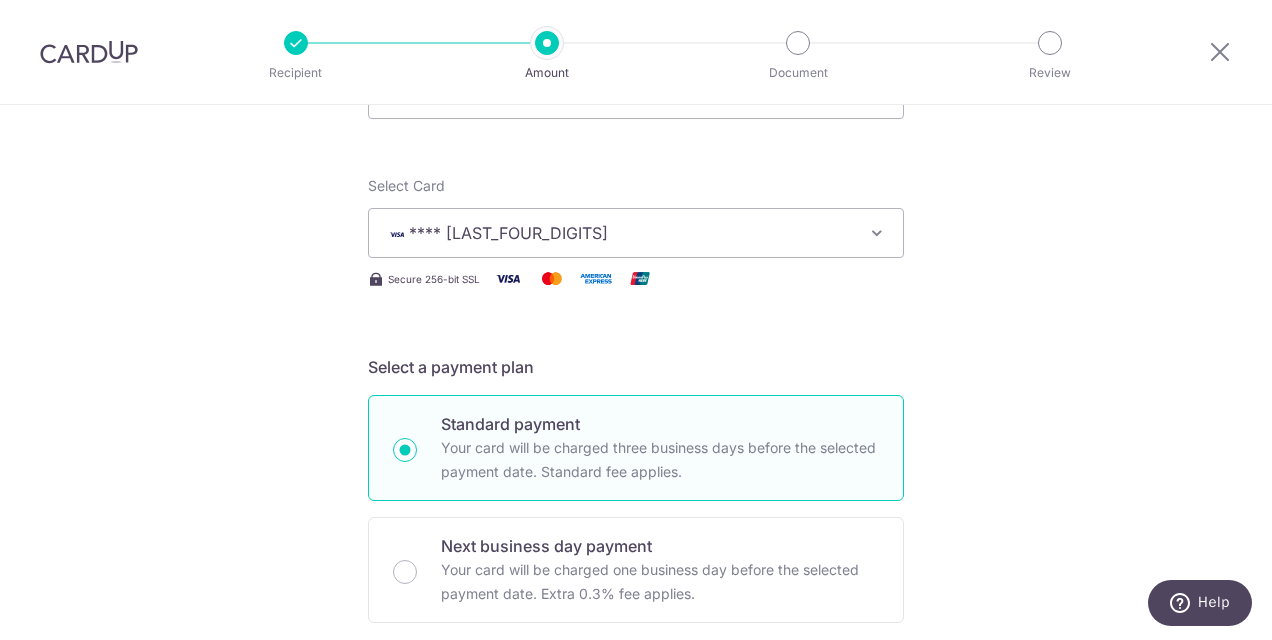 scroll, scrollTop: 500, scrollLeft: 0, axis: vertical 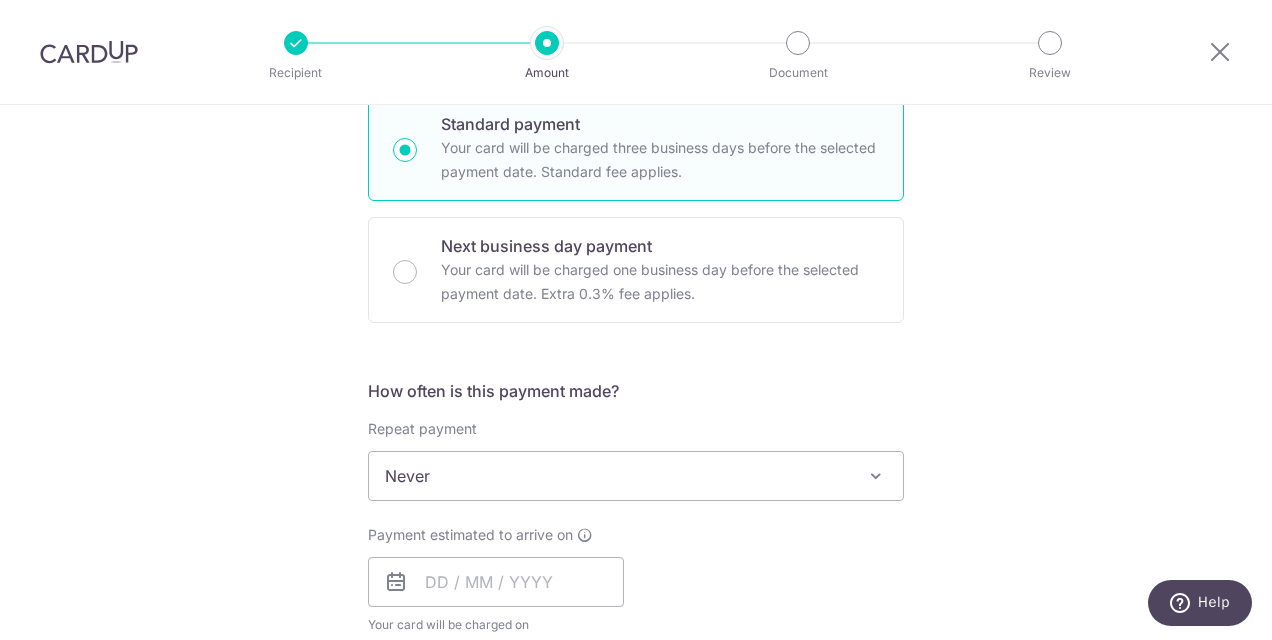 click on "Never" at bounding box center (636, 476) 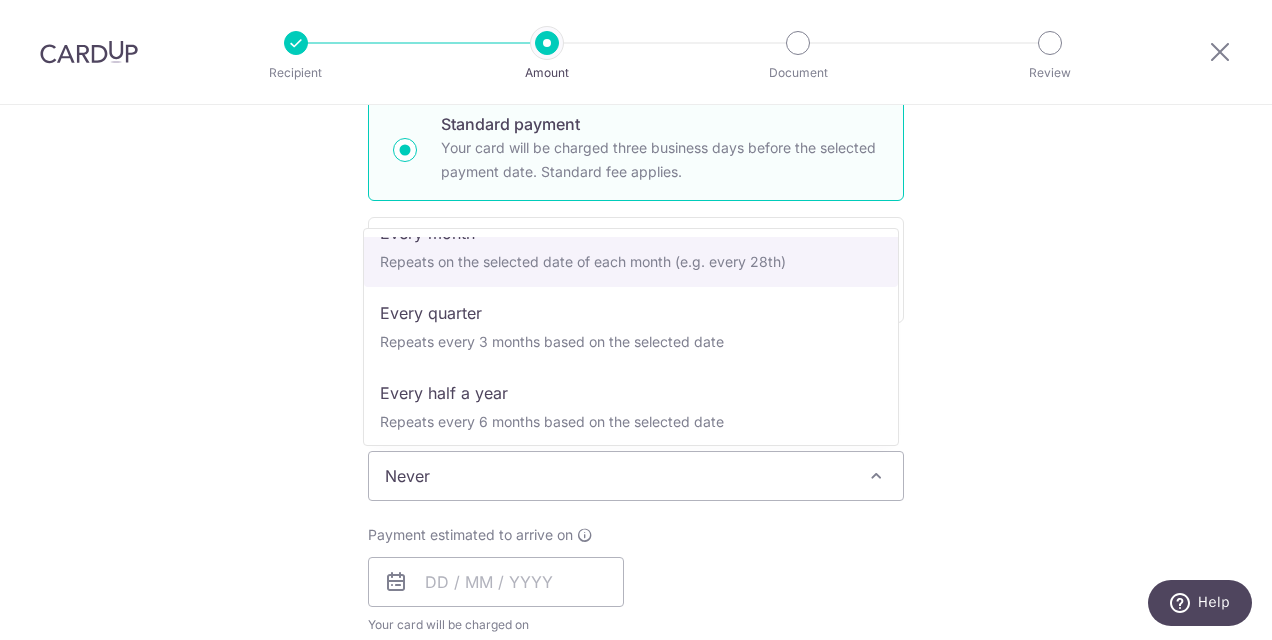 scroll, scrollTop: 280, scrollLeft: 0, axis: vertical 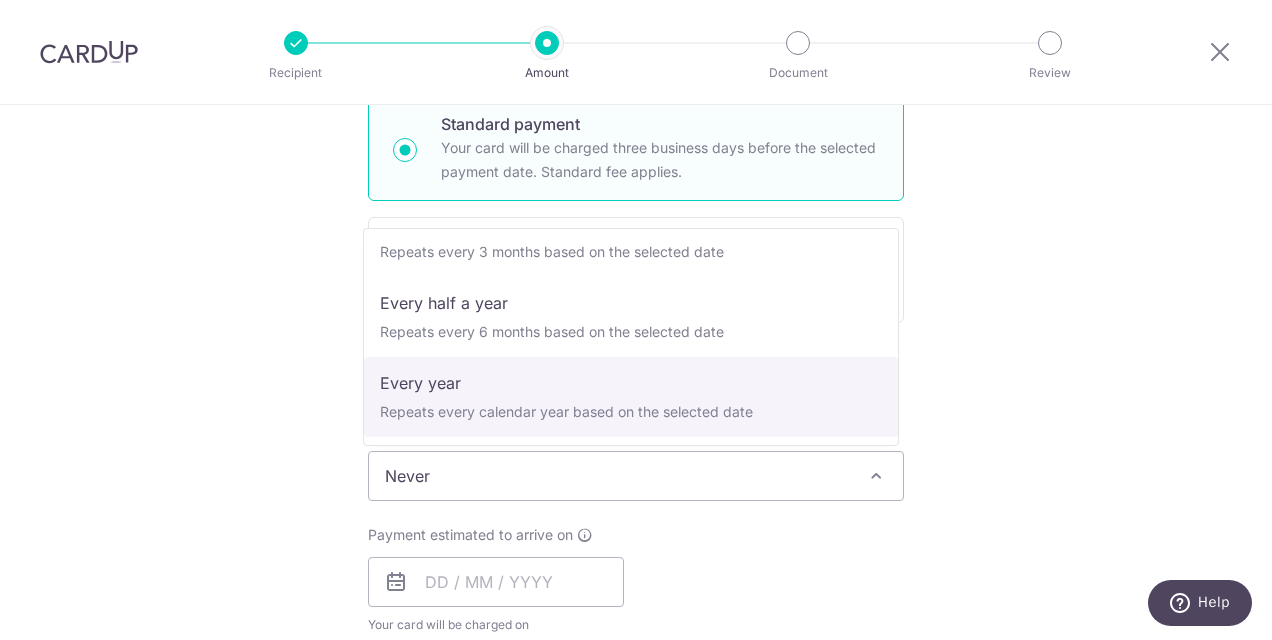 select on "6" 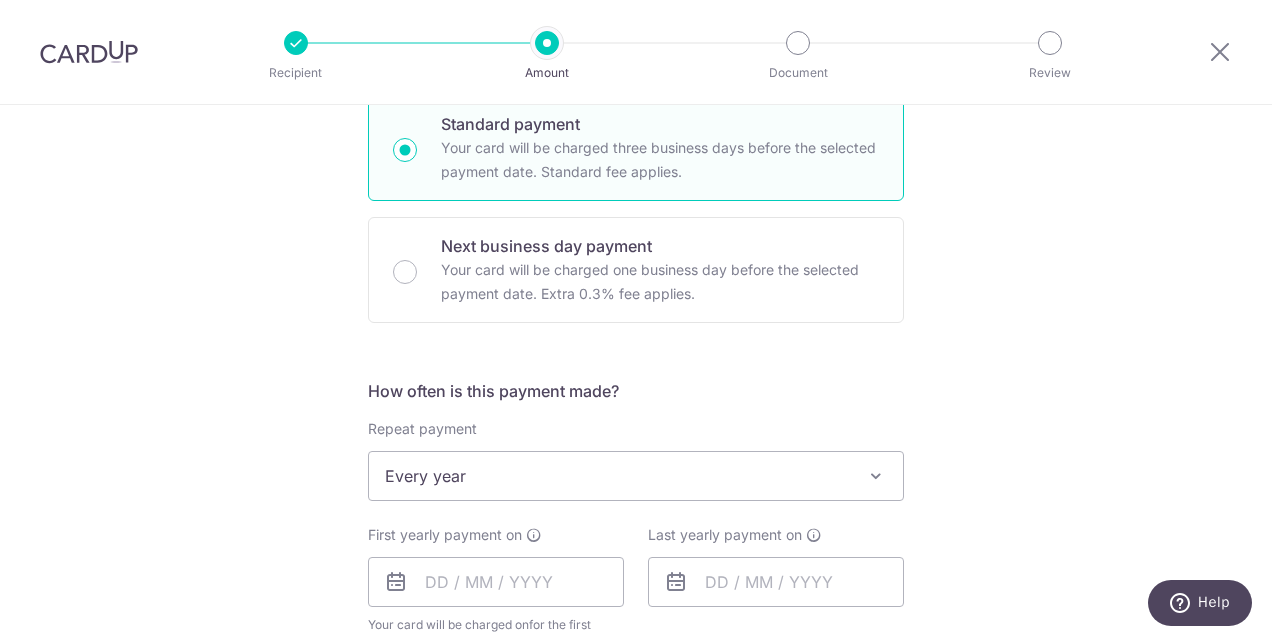 click on "Tell us more about your payment
Enter payment amount
SGD
617.00
617.00
Select Card
**** 0898
Add credit card
Your Cards
**** 2811
**** 0898
Secure 256-bit SSL
Text
New card details
Card
Secure 256-bit SSL" at bounding box center [636, 519] 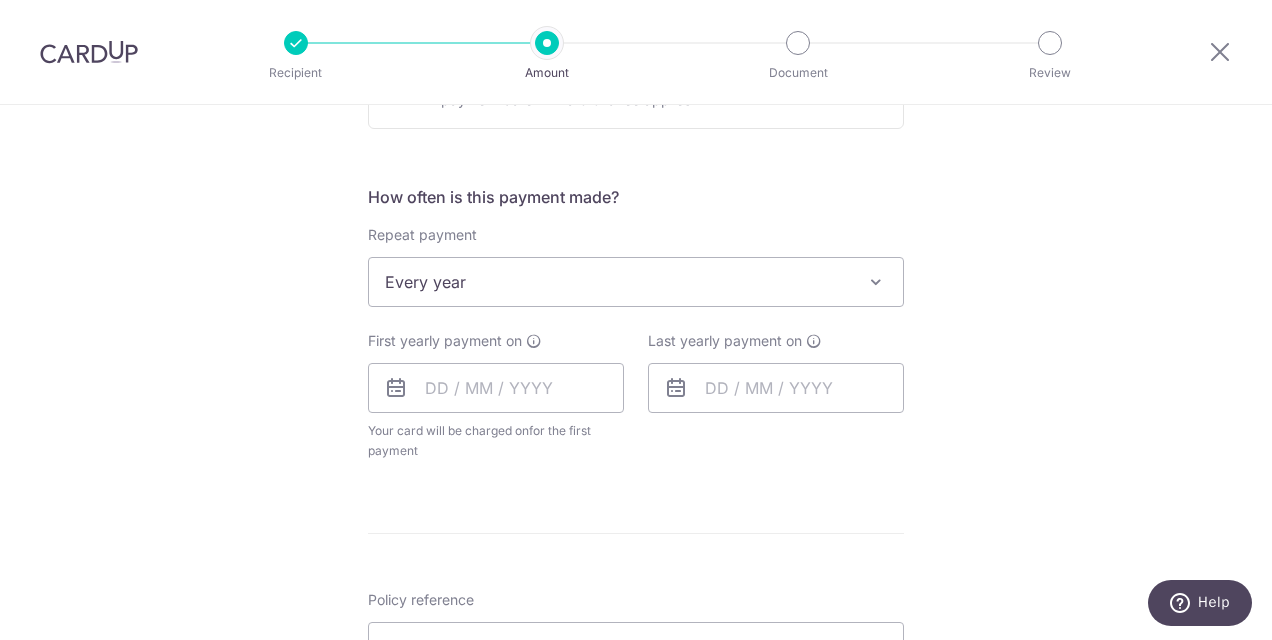 scroll, scrollTop: 700, scrollLeft: 0, axis: vertical 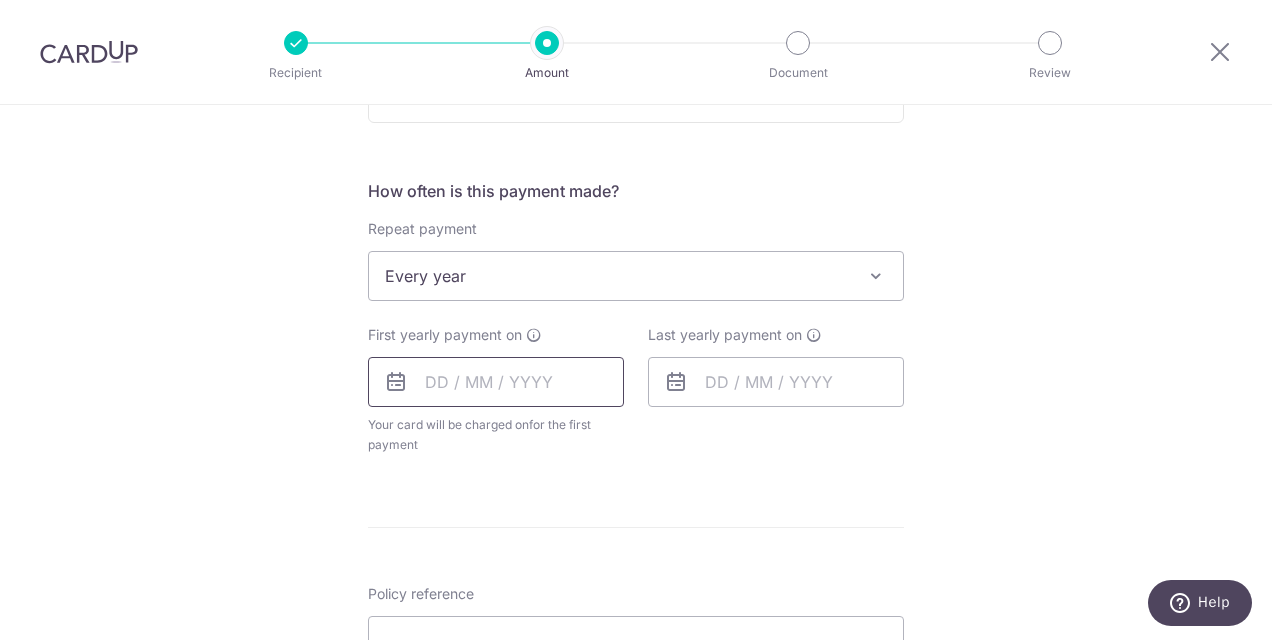 click at bounding box center (496, 382) 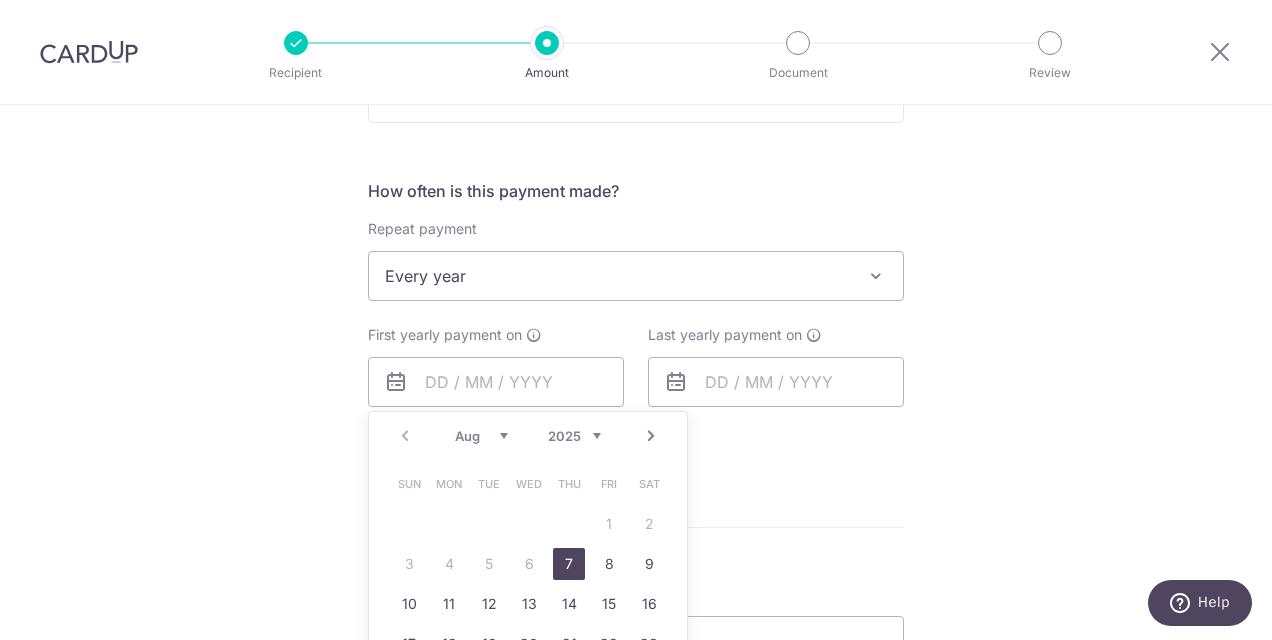 click on "7" at bounding box center [569, 564] 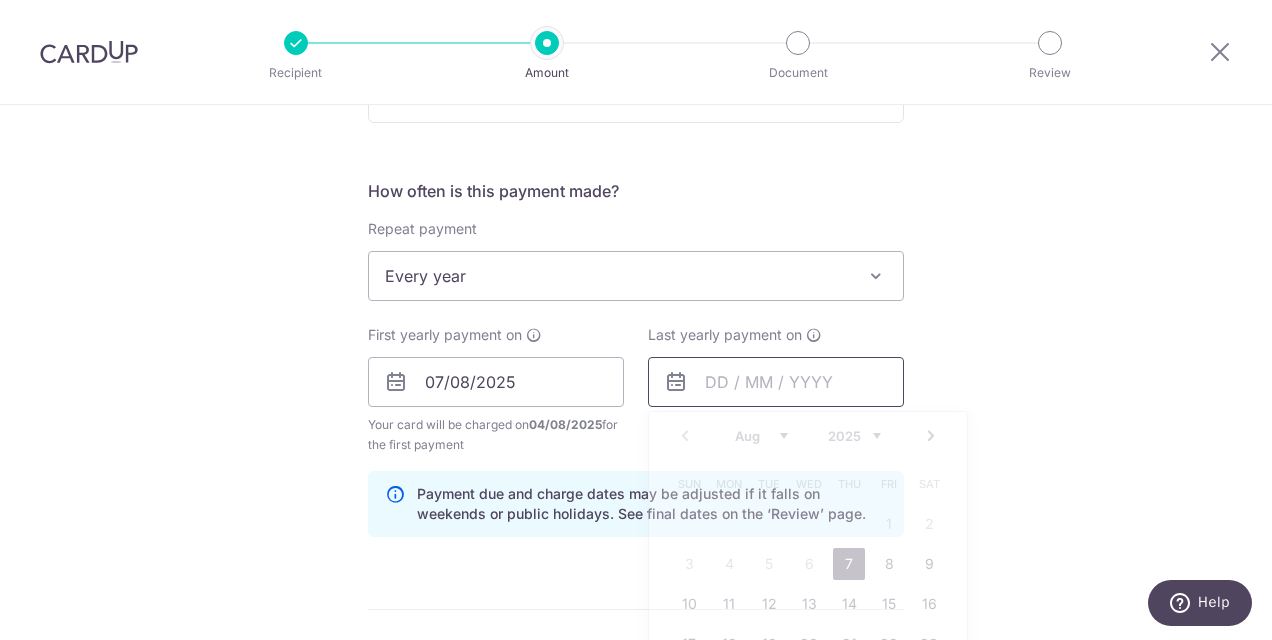 click at bounding box center (776, 382) 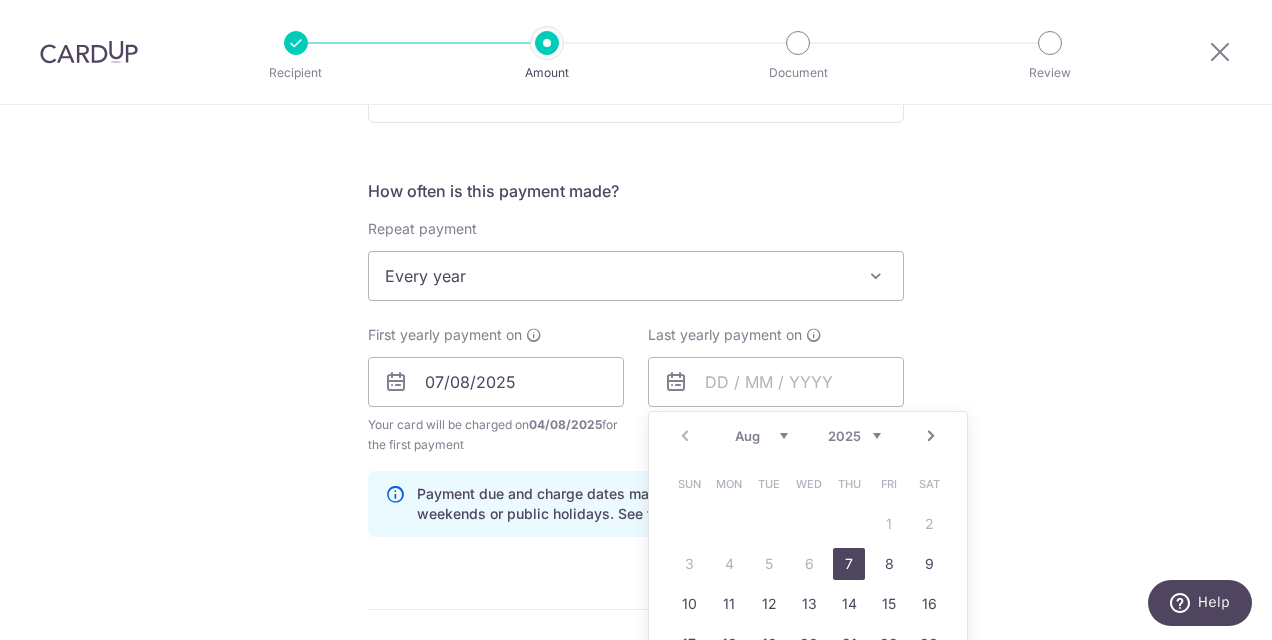 click on "2025 2026 2027 2028 2029 2030 2031 2032 2033 2034 2035" at bounding box center [854, 436] 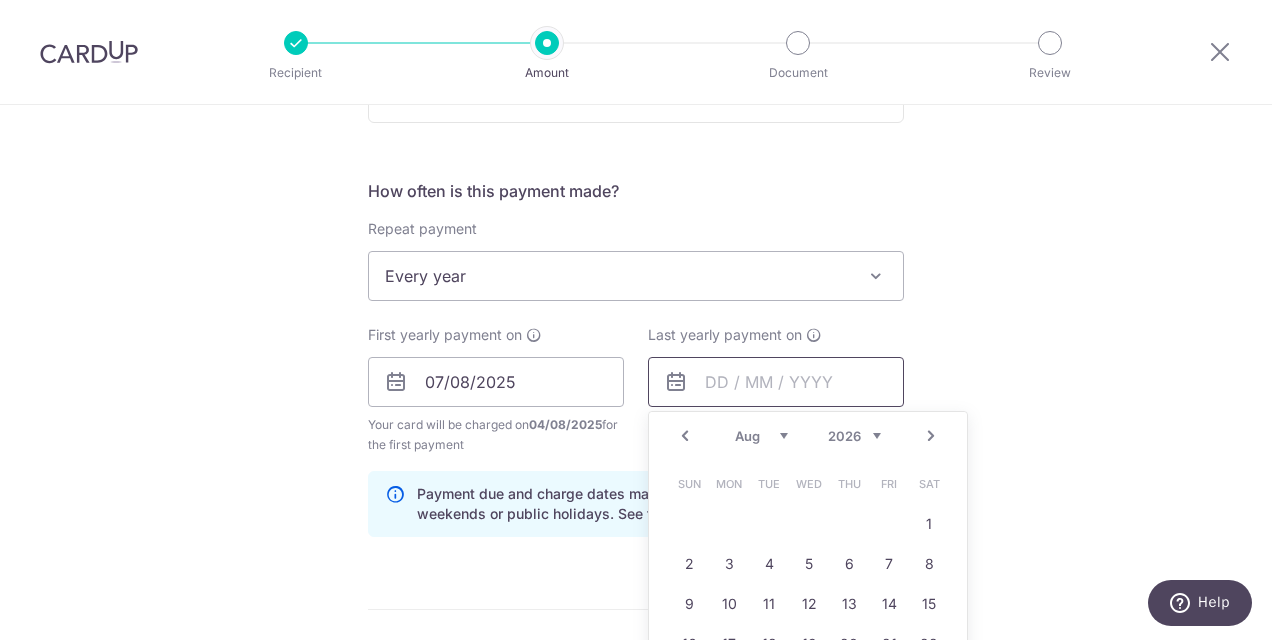 scroll, scrollTop: 800, scrollLeft: 0, axis: vertical 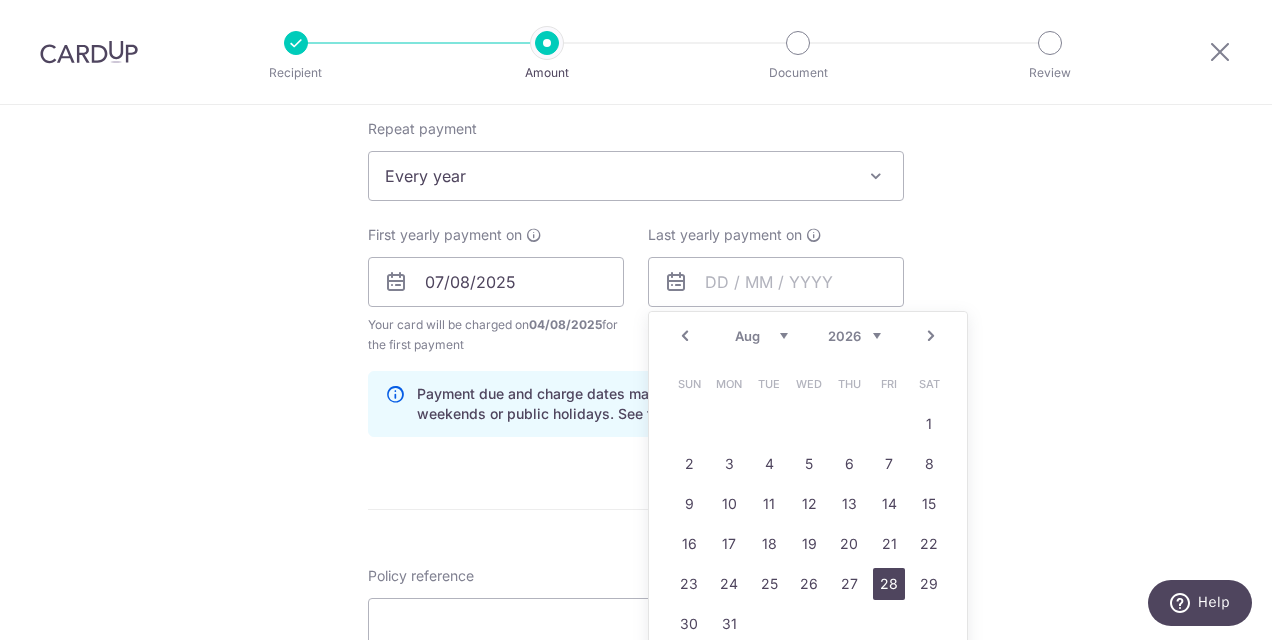 click on "28" at bounding box center [889, 584] 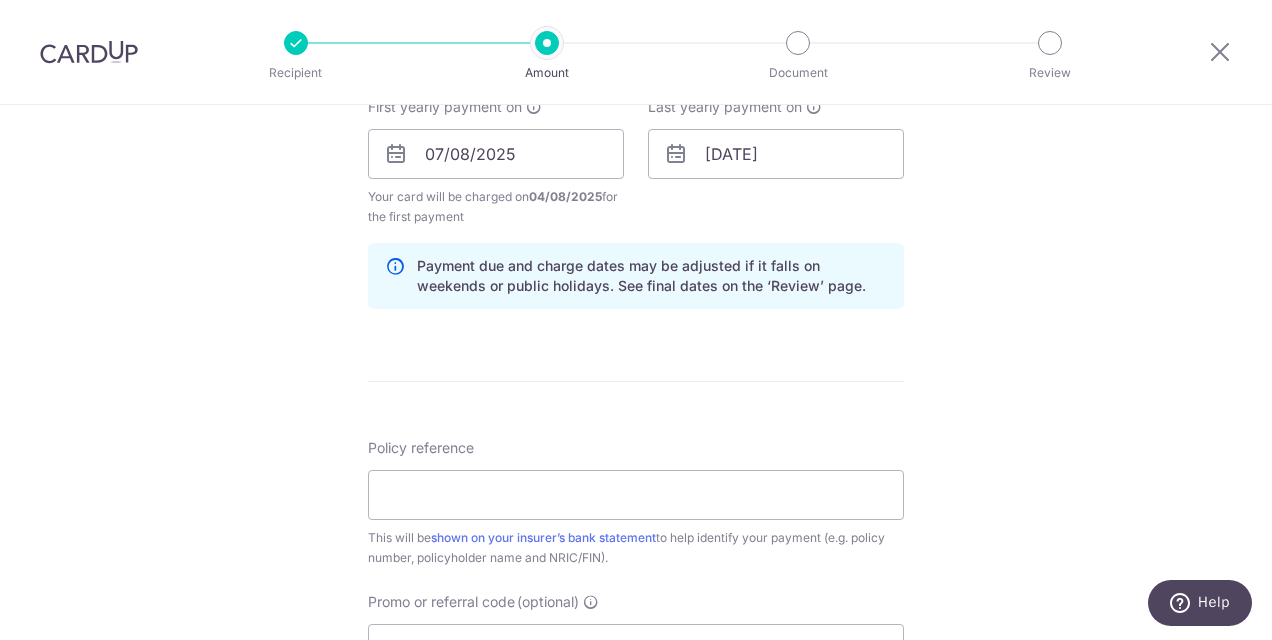 scroll, scrollTop: 1000, scrollLeft: 0, axis: vertical 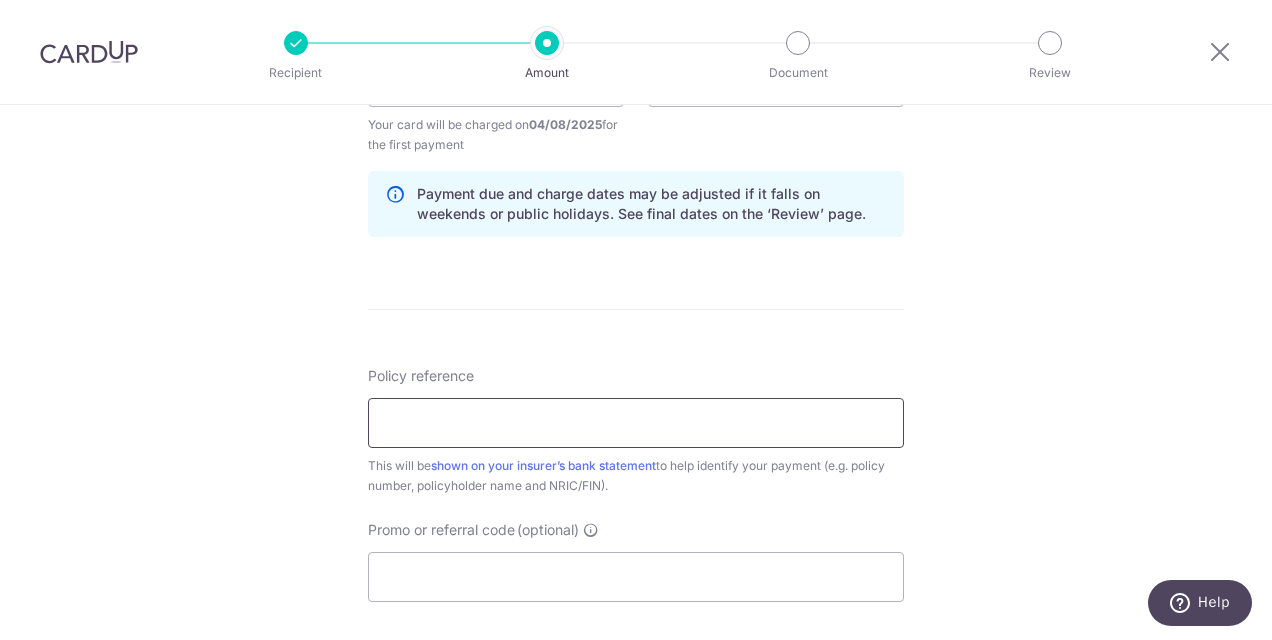 click on "Policy reference" at bounding box center [636, 423] 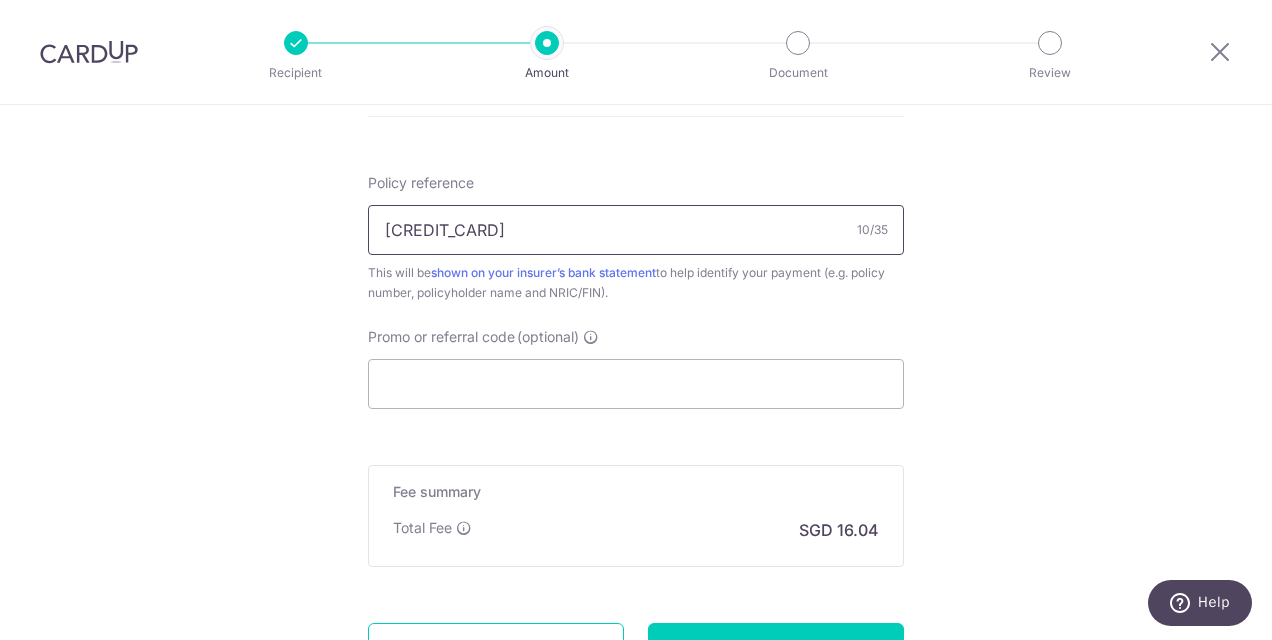 scroll, scrollTop: 1200, scrollLeft: 0, axis: vertical 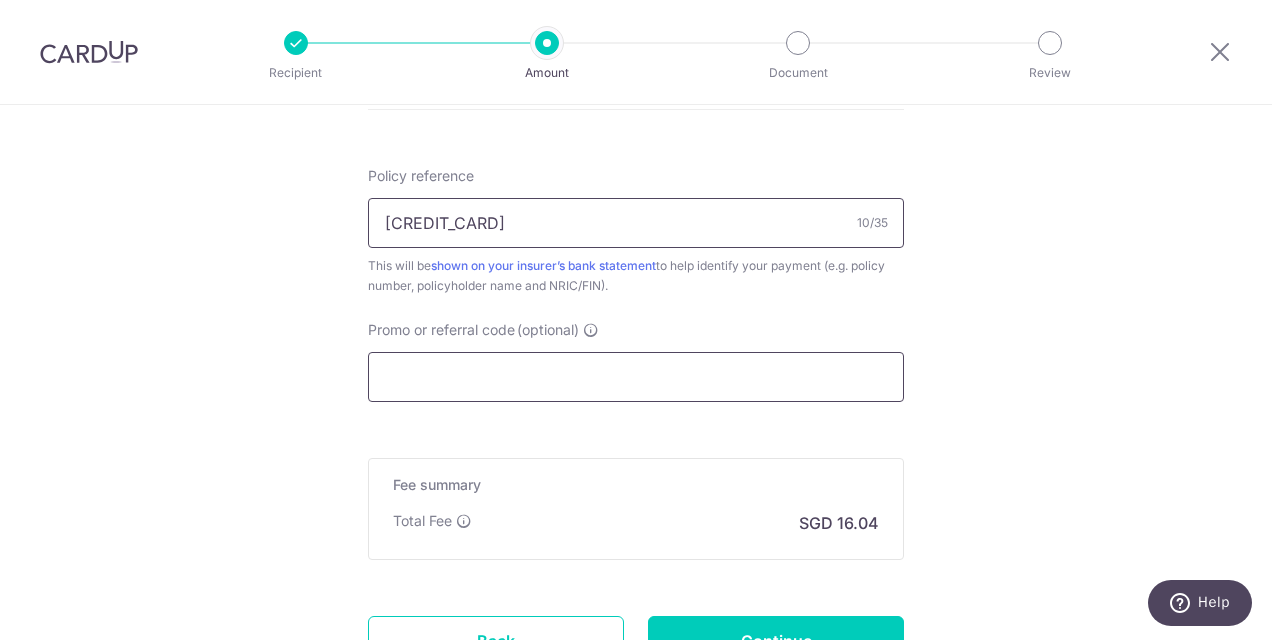 type on "L536535036" 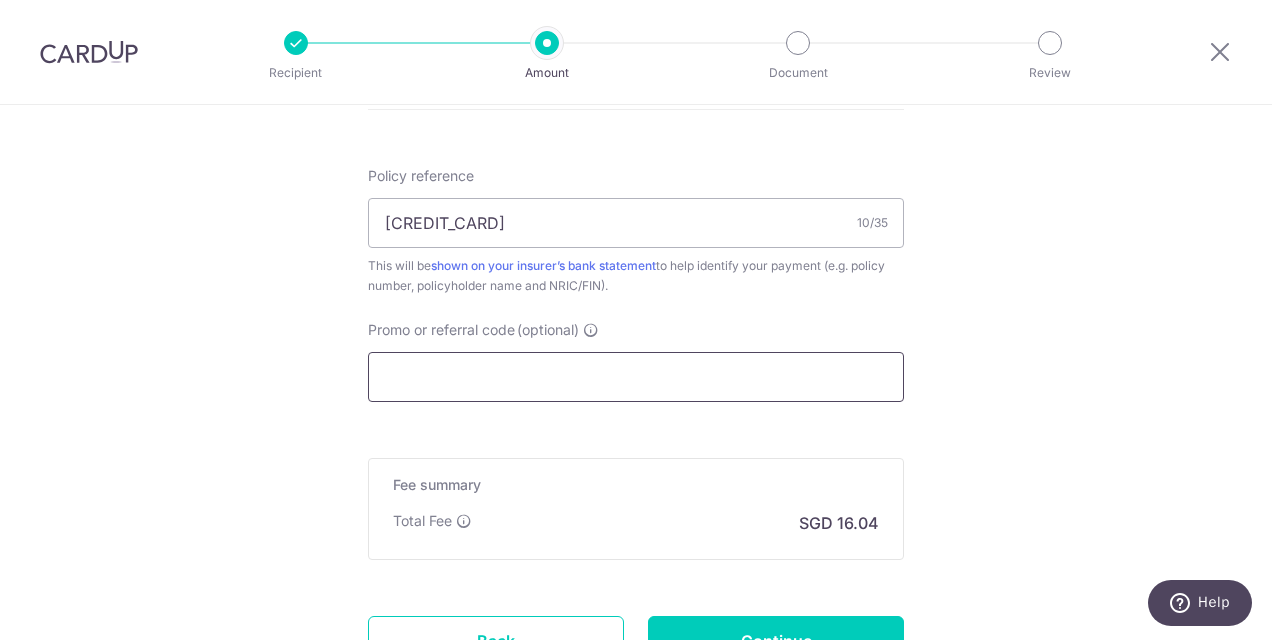 click on "Promo or referral code
(optional)" at bounding box center (636, 377) 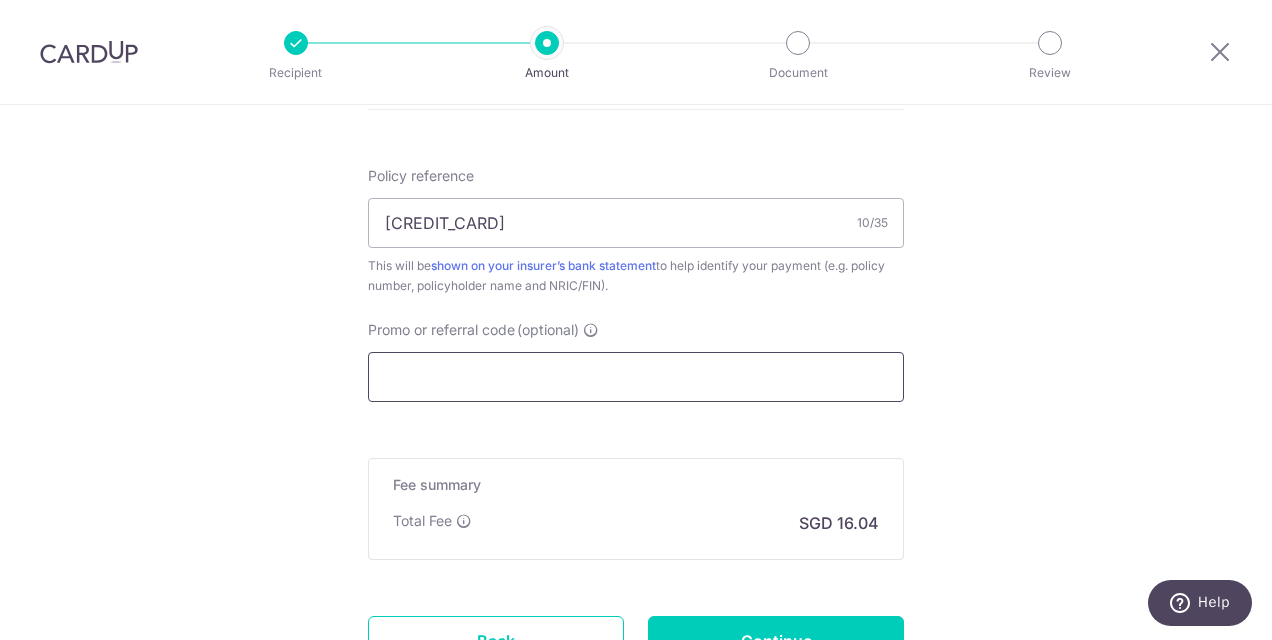paste on "REC185" 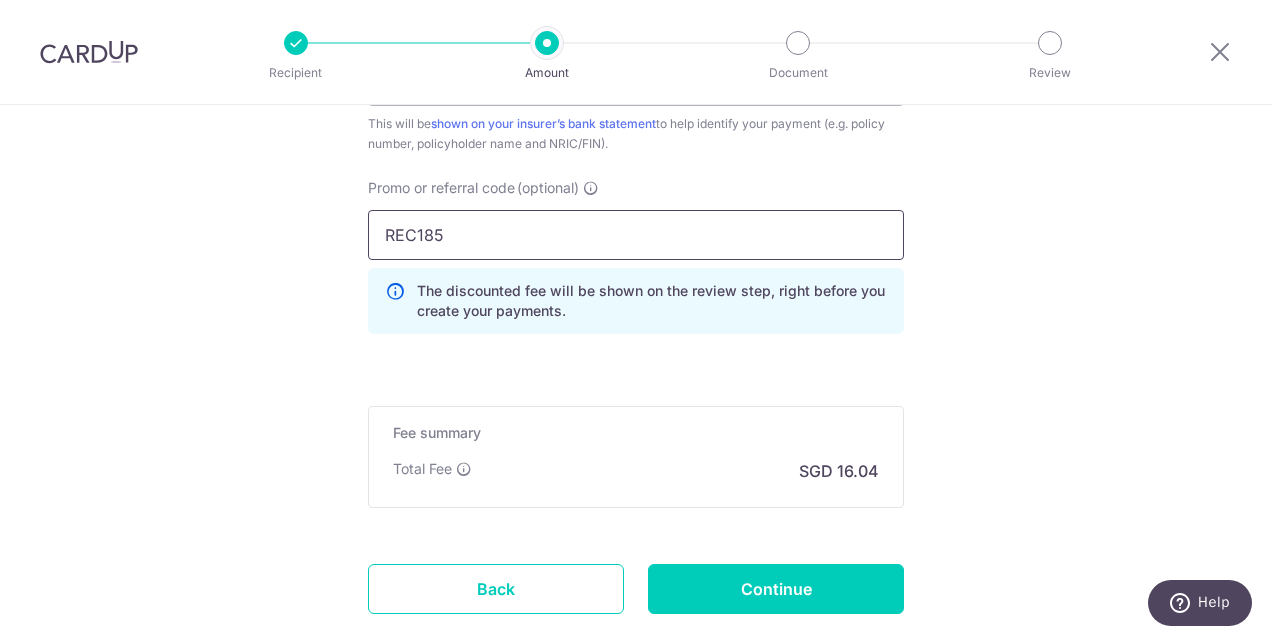 scroll, scrollTop: 1400, scrollLeft: 0, axis: vertical 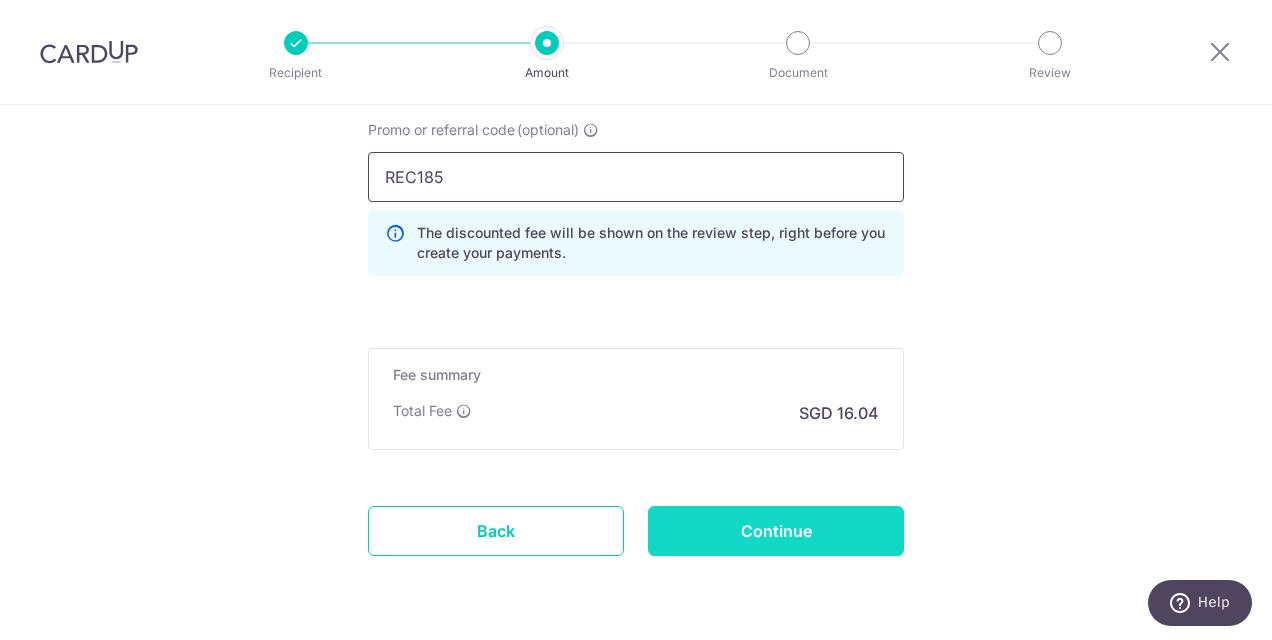 type on "REC185" 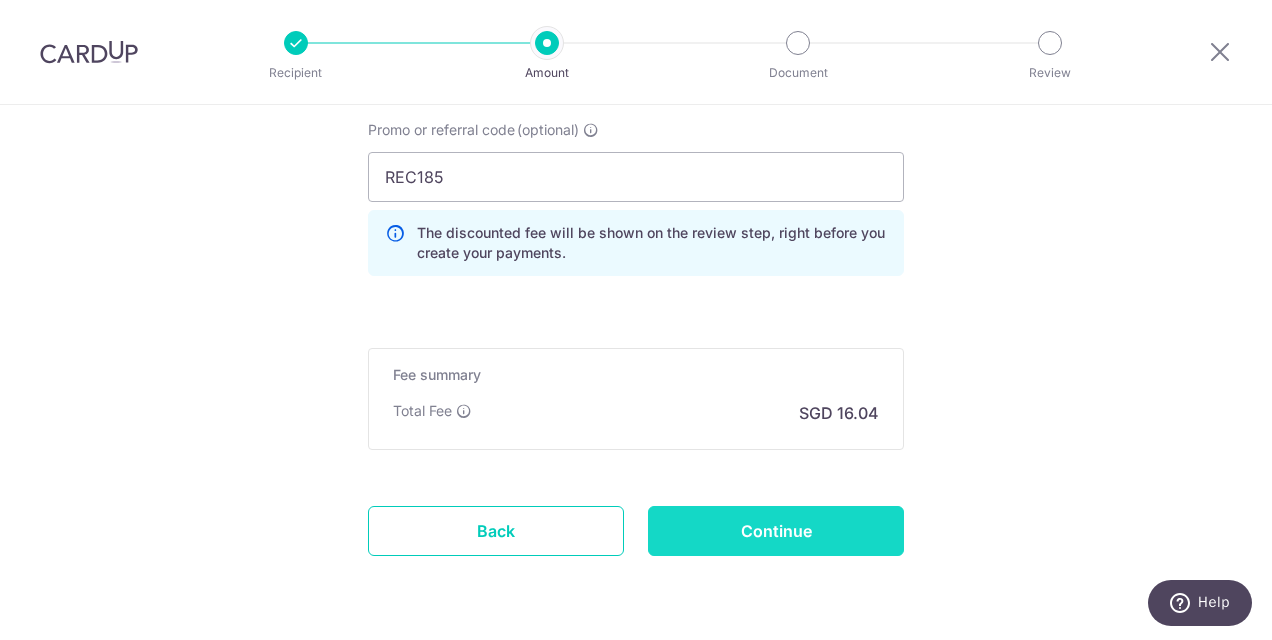 click on "Continue" at bounding box center (776, 531) 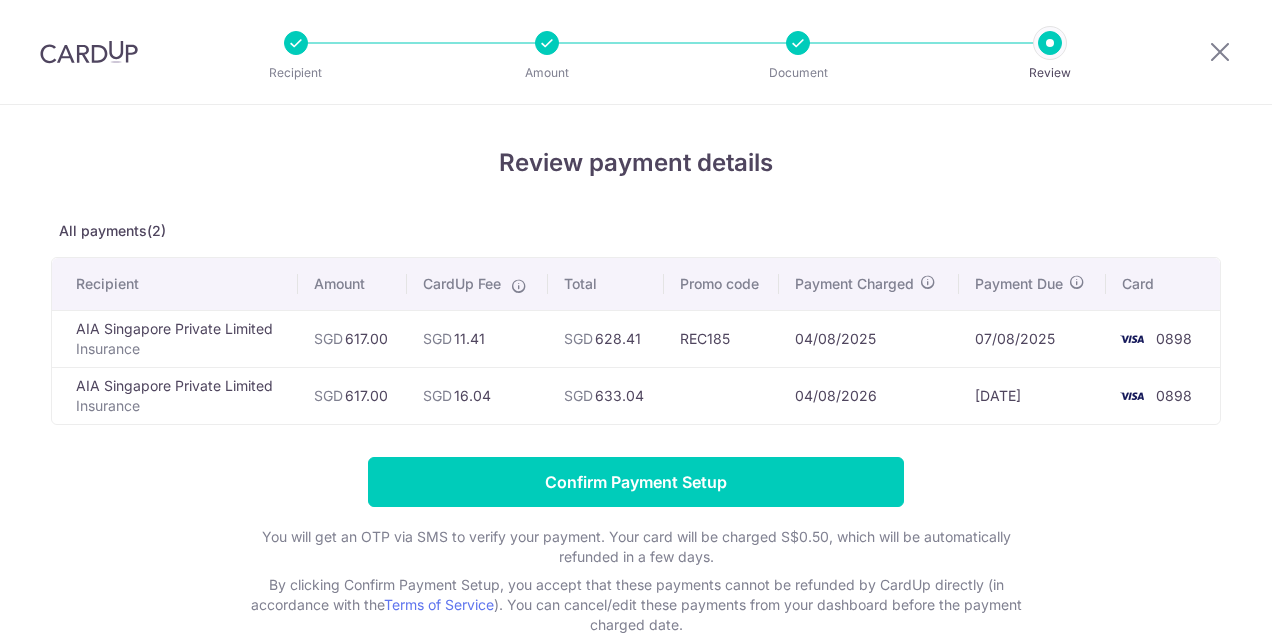 scroll, scrollTop: 0, scrollLeft: 0, axis: both 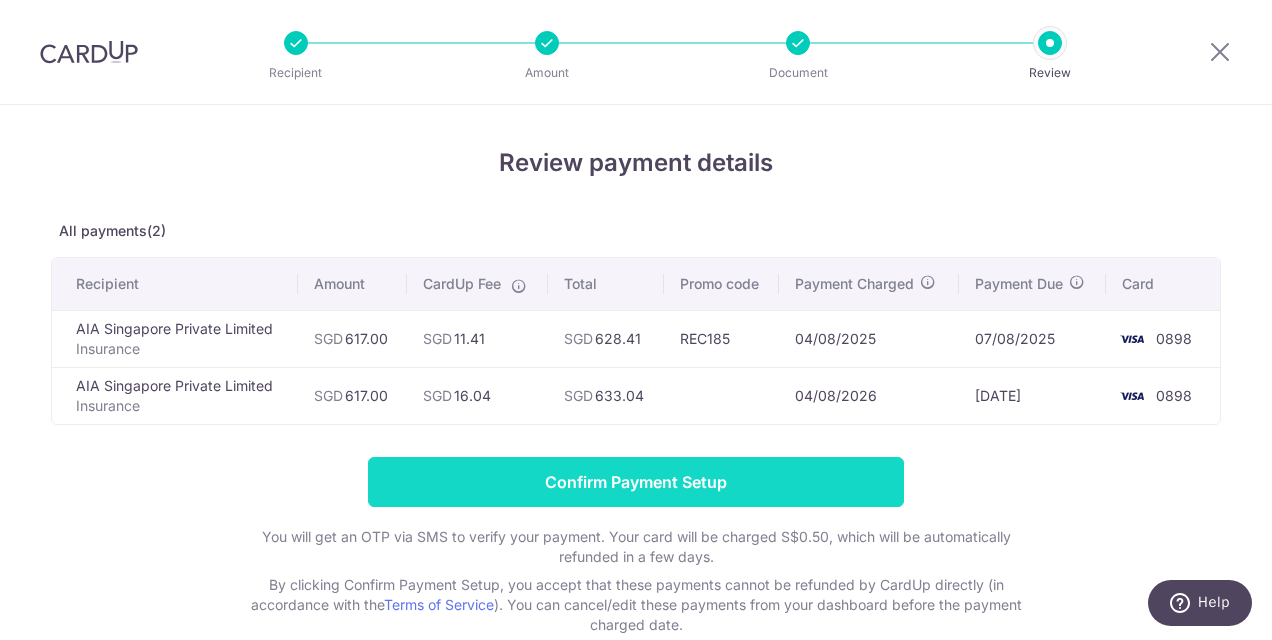 click on "Confirm Payment Setup" at bounding box center (636, 482) 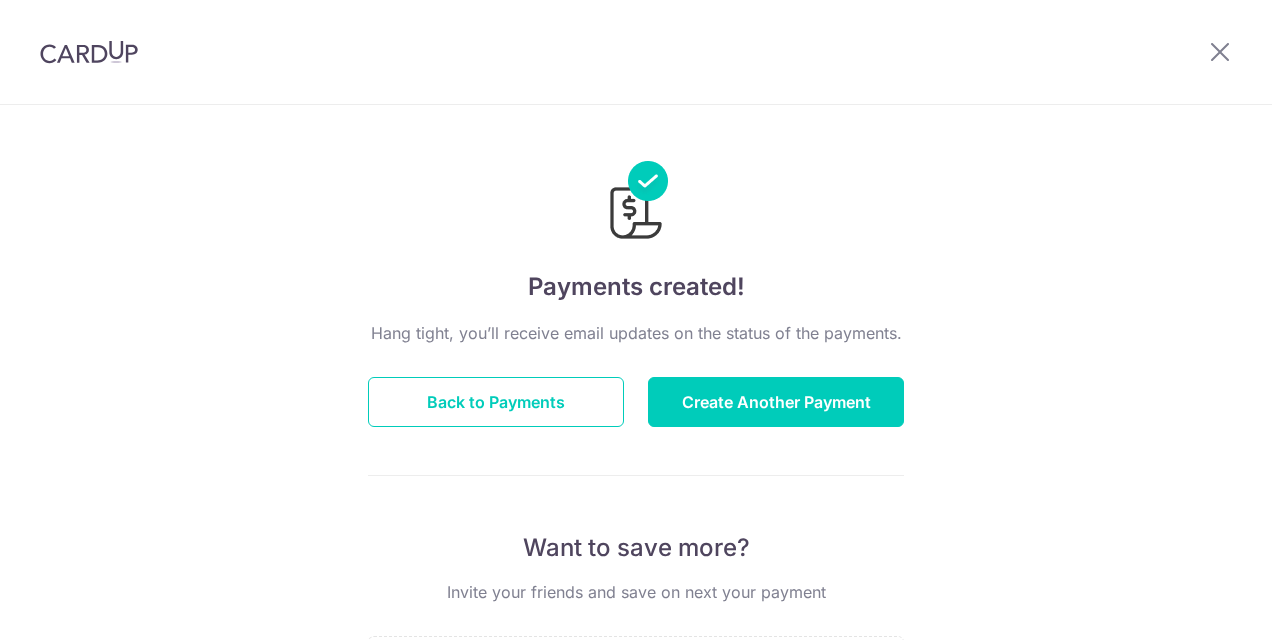 scroll, scrollTop: 0, scrollLeft: 0, axis: both 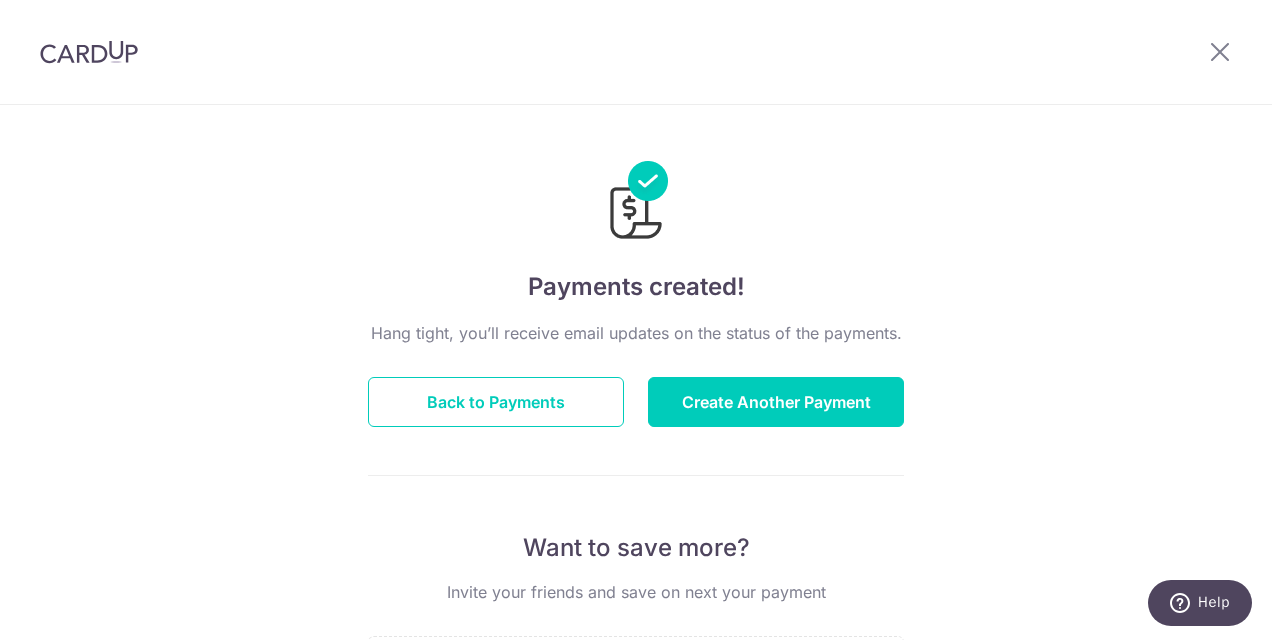 click at bounding box center (636, 187) 